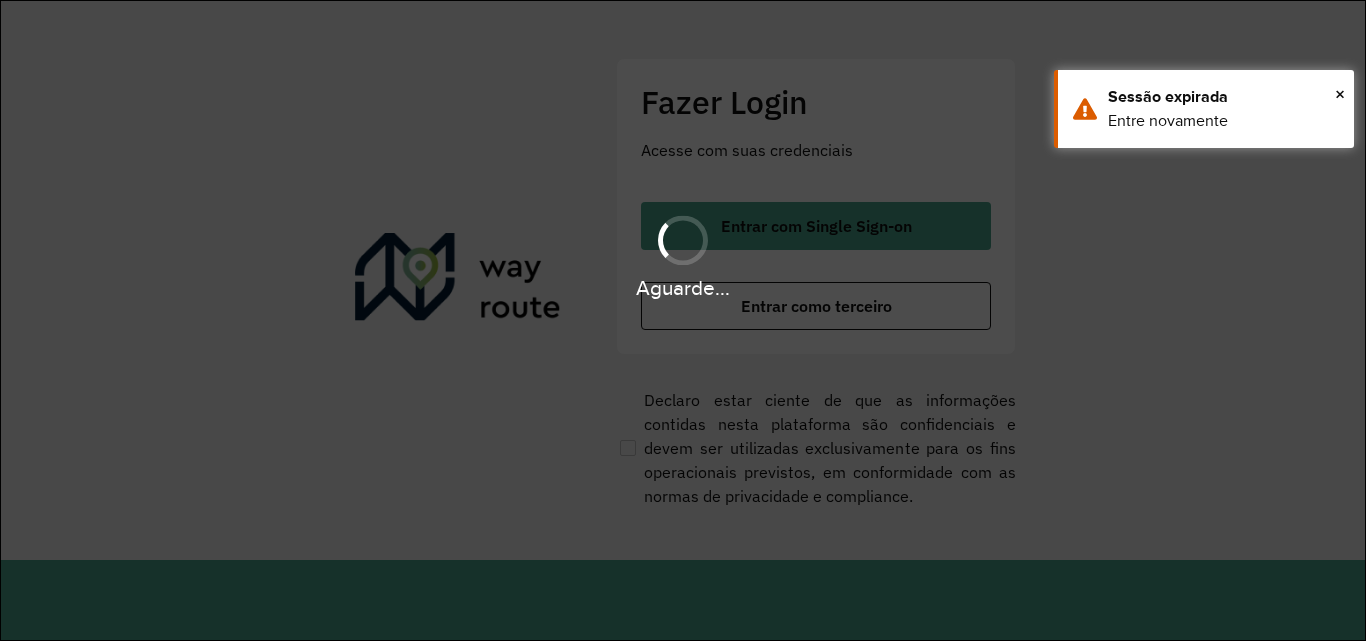 scroll, scrollTop: 0, scrollLeft: 0, axis: both 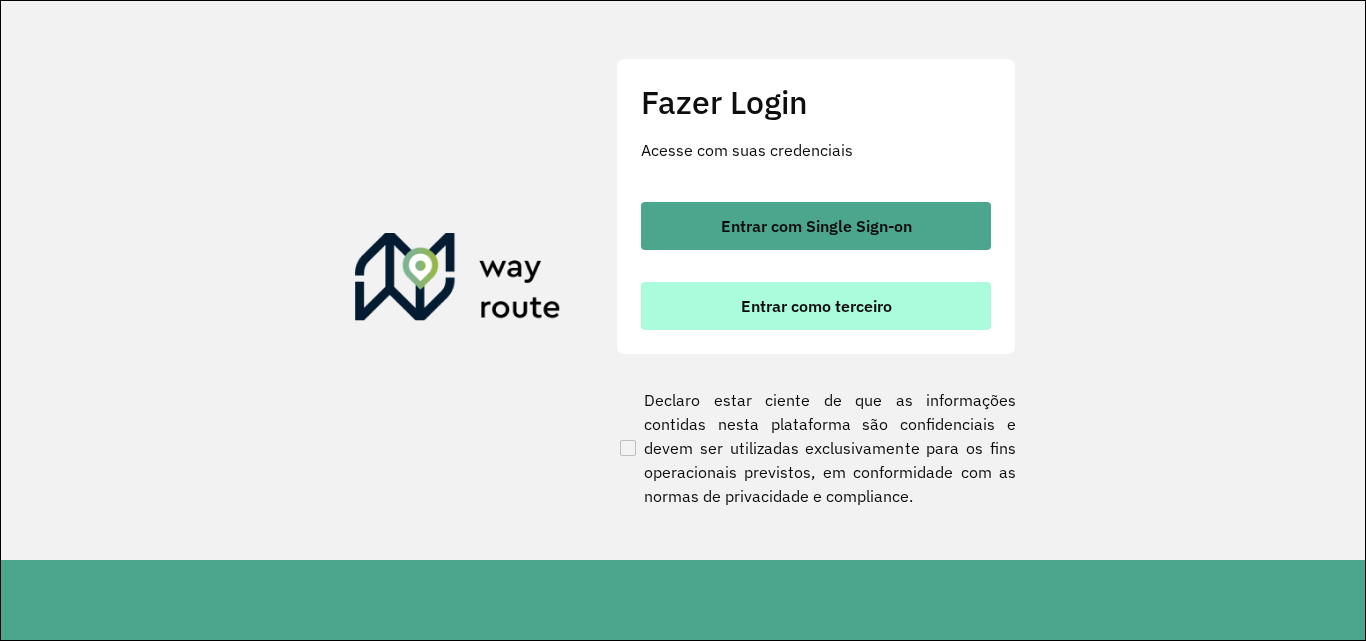 click on "Entrar como terceiro" at bounding box center (816, 306) 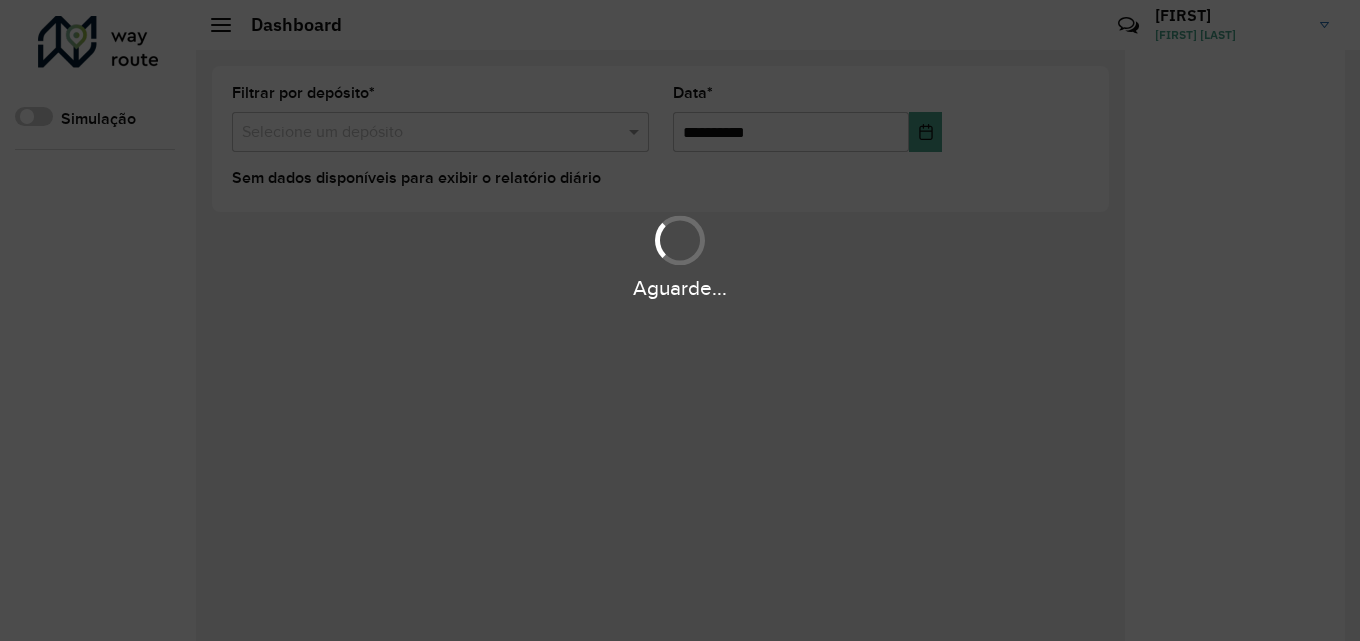 scroll, scrollTop: 0, scrollLeft: 0, axis: both 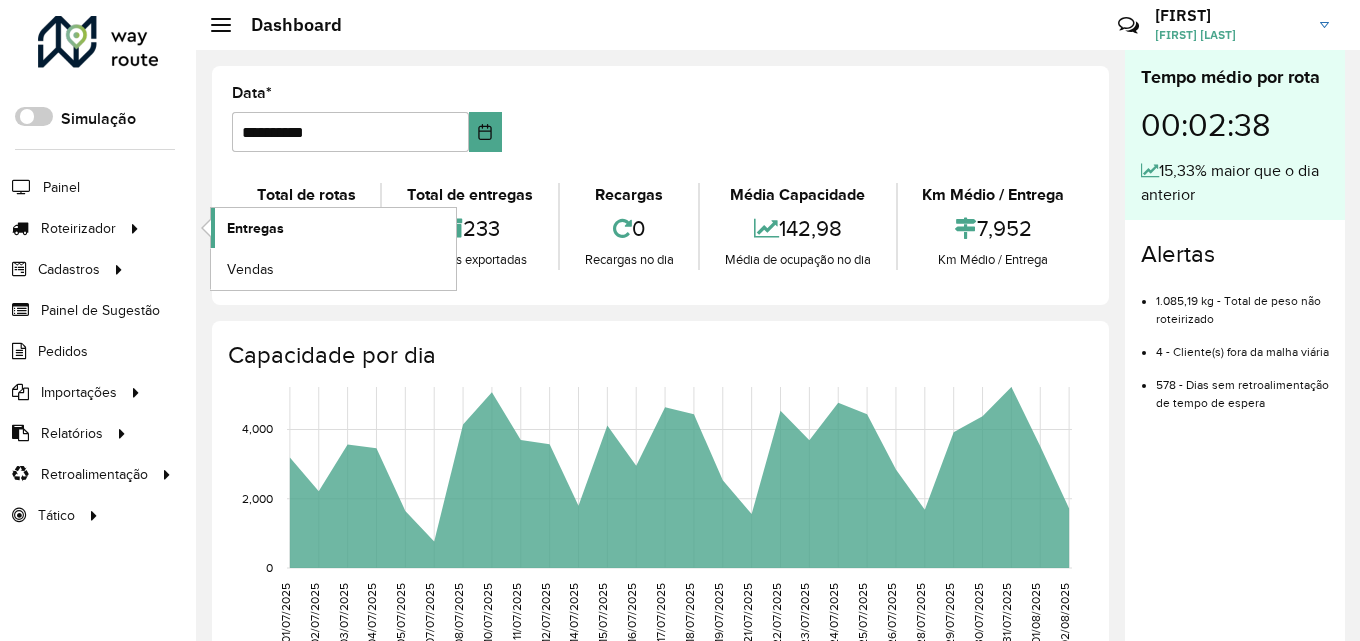 click on "Entregas" 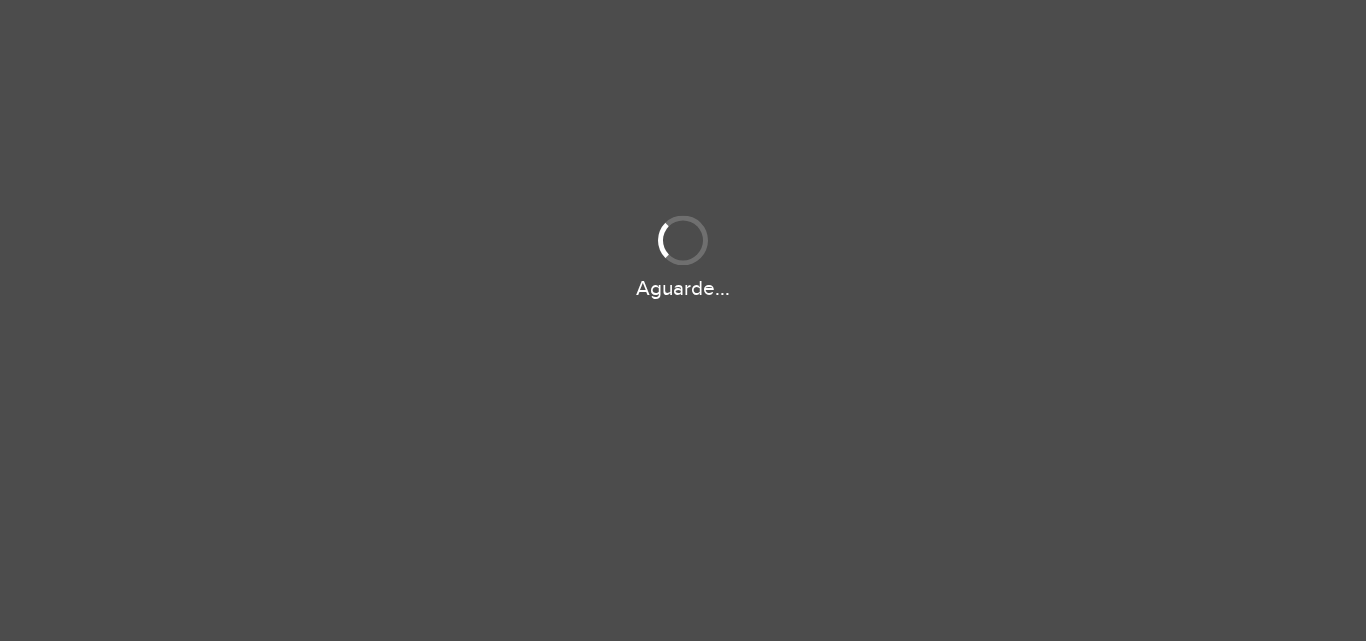 scroll, scrollTop: 0, scrollLeft: 0, axis: both 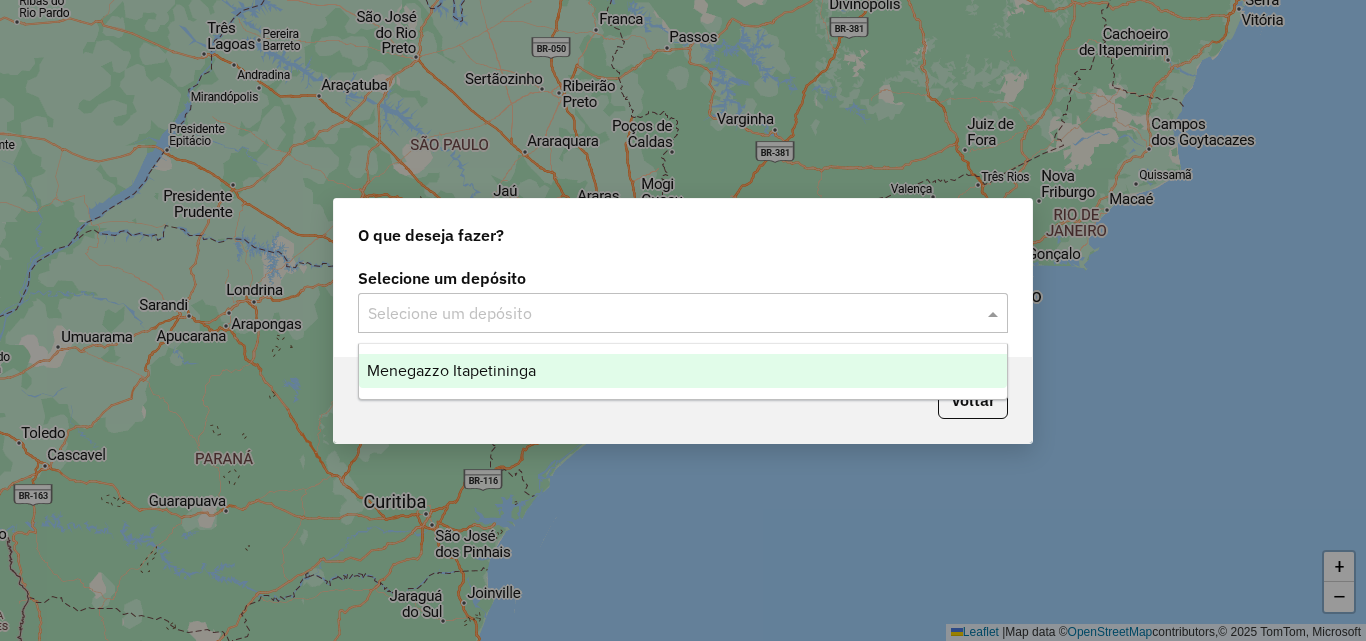 click 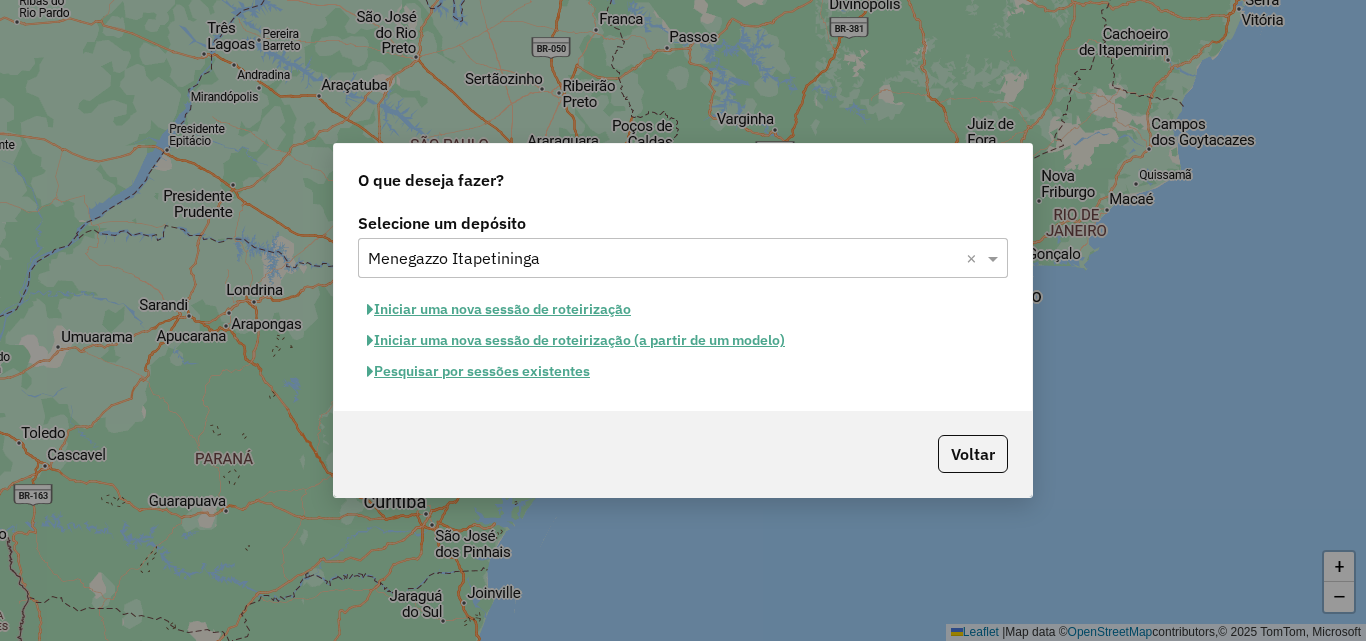 click on "Pesquisar por sessões existentes" 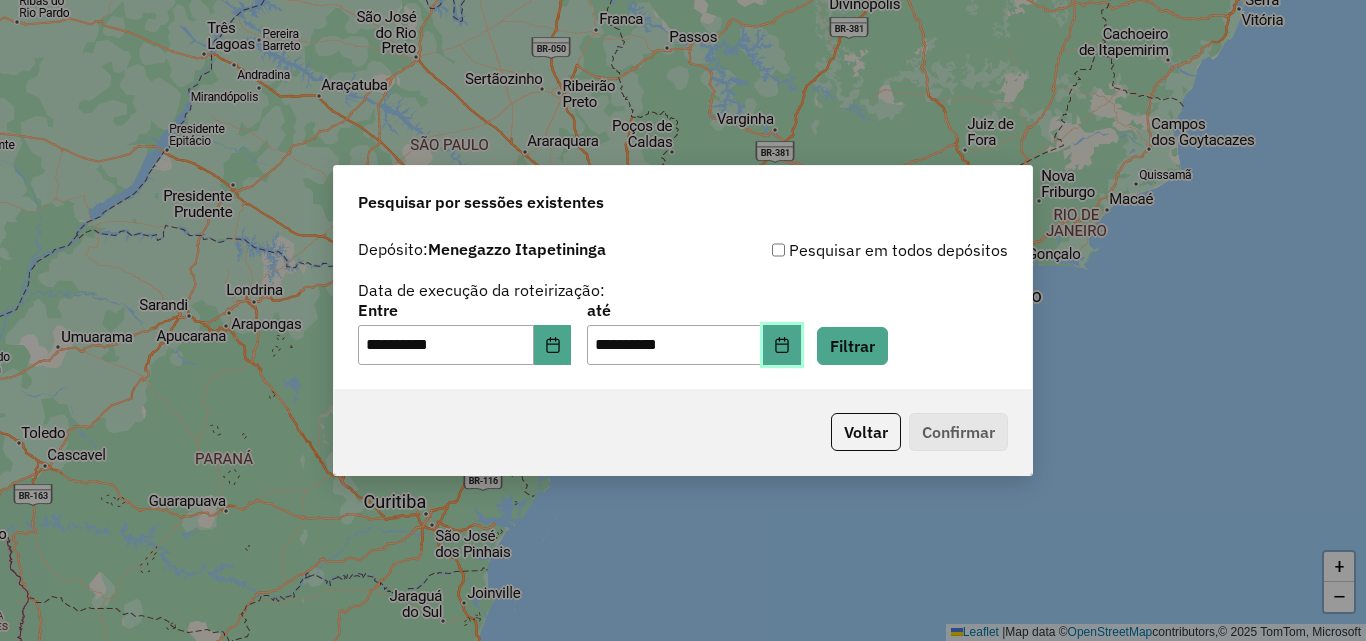 click 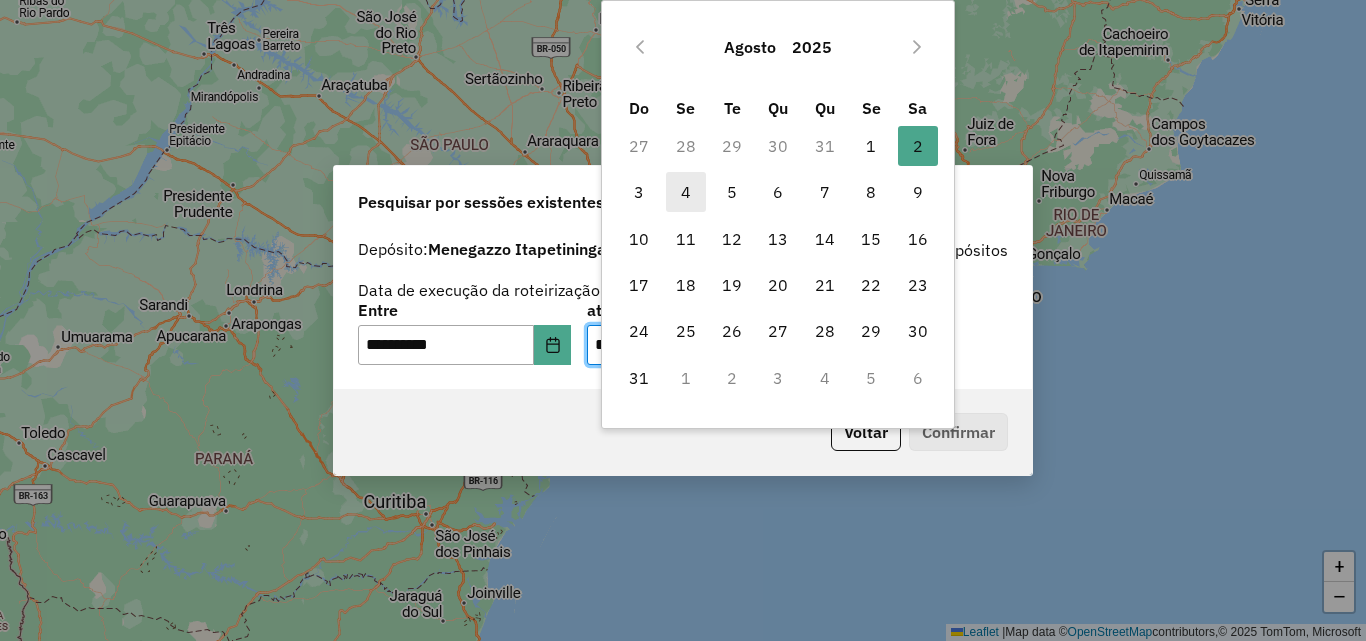 click on "4" at bounding box center [686, 192] 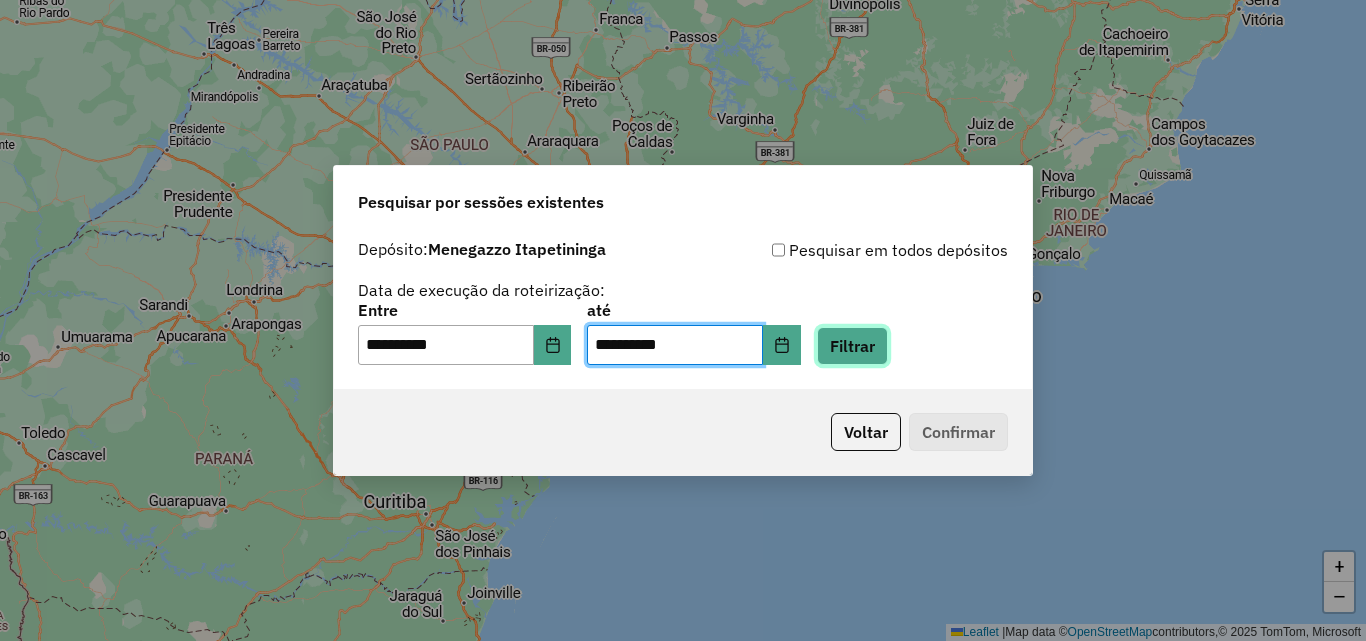 click on "Filtrar" 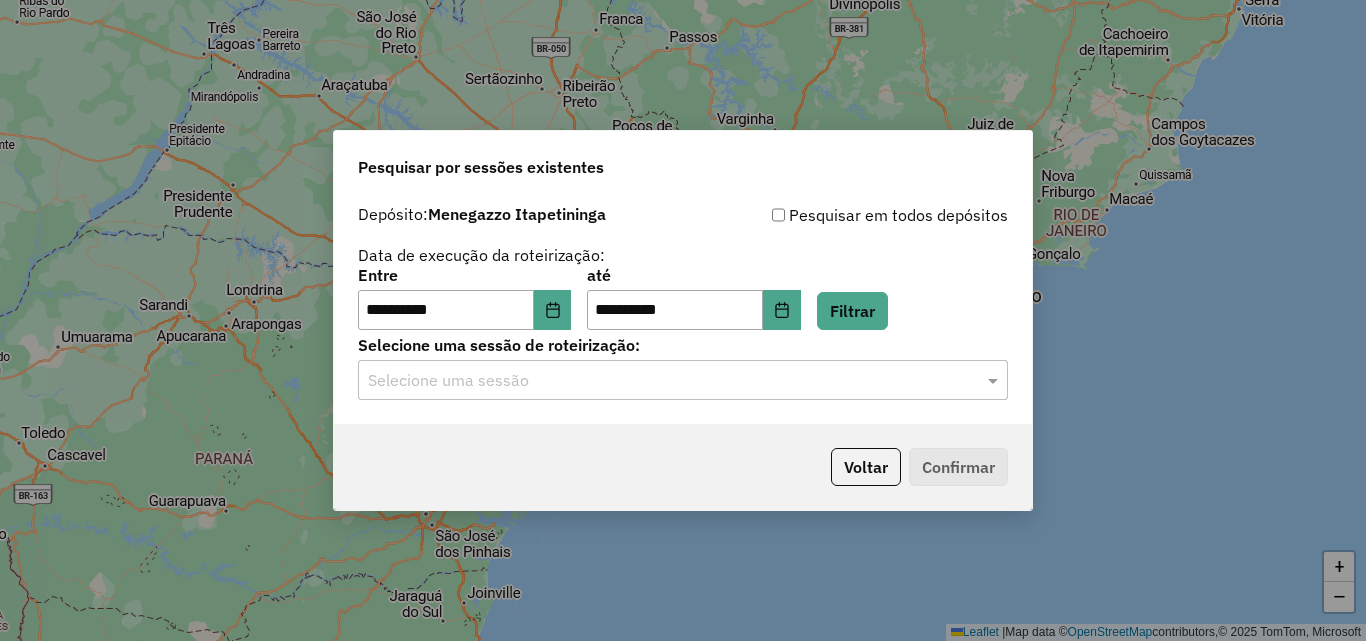 drag, startPoint x: 922, startPoint y: 374, endPoint x: 892, endPoint y: 388, distance: 33.105892 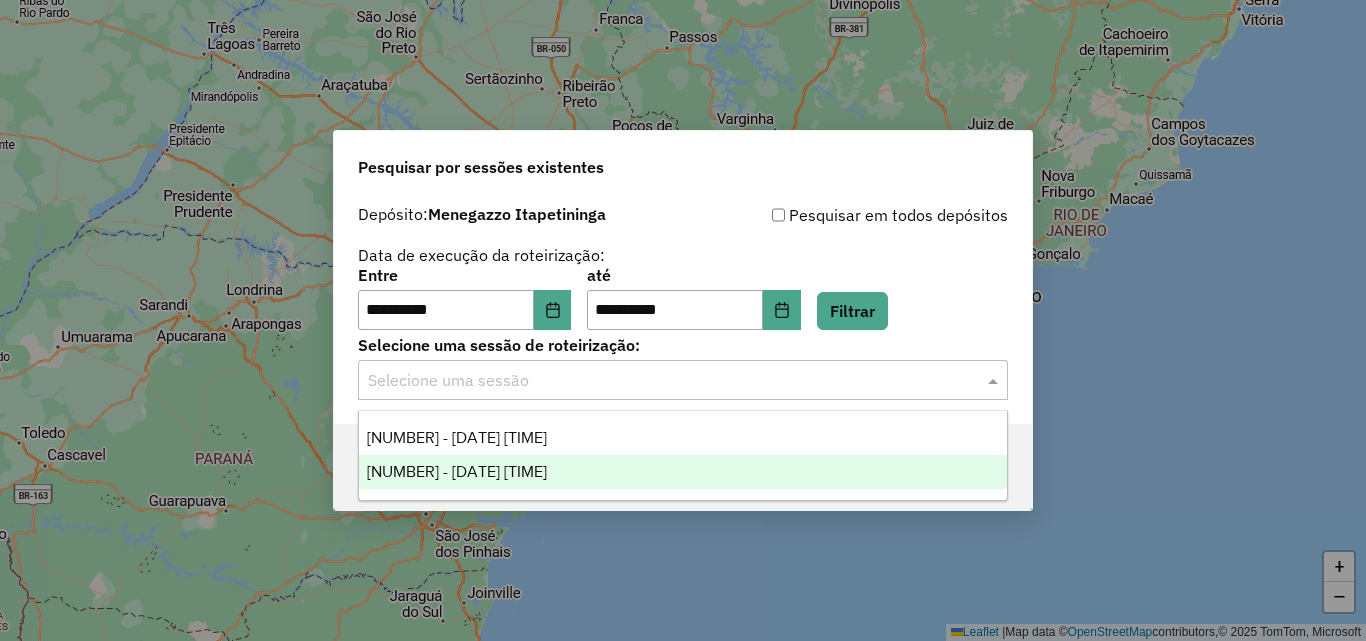 click on "974308 - 04/08/2025 13:35" at bounding box center (457, 471) 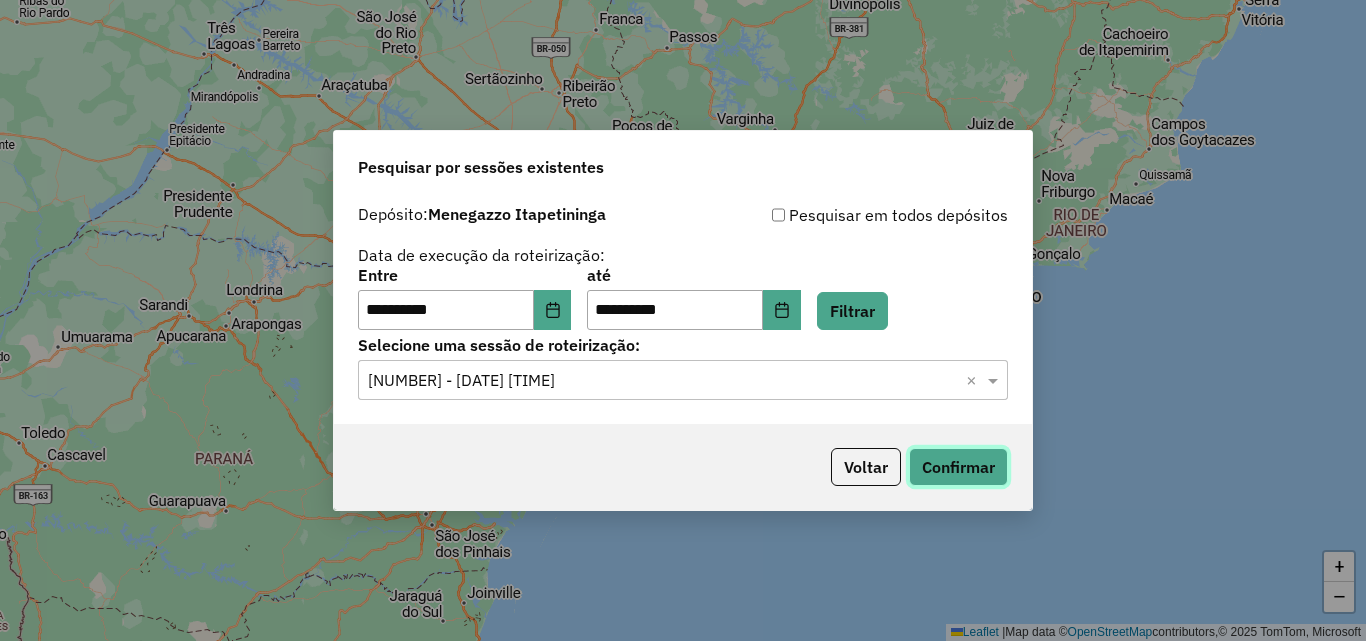click on "Confirmar" 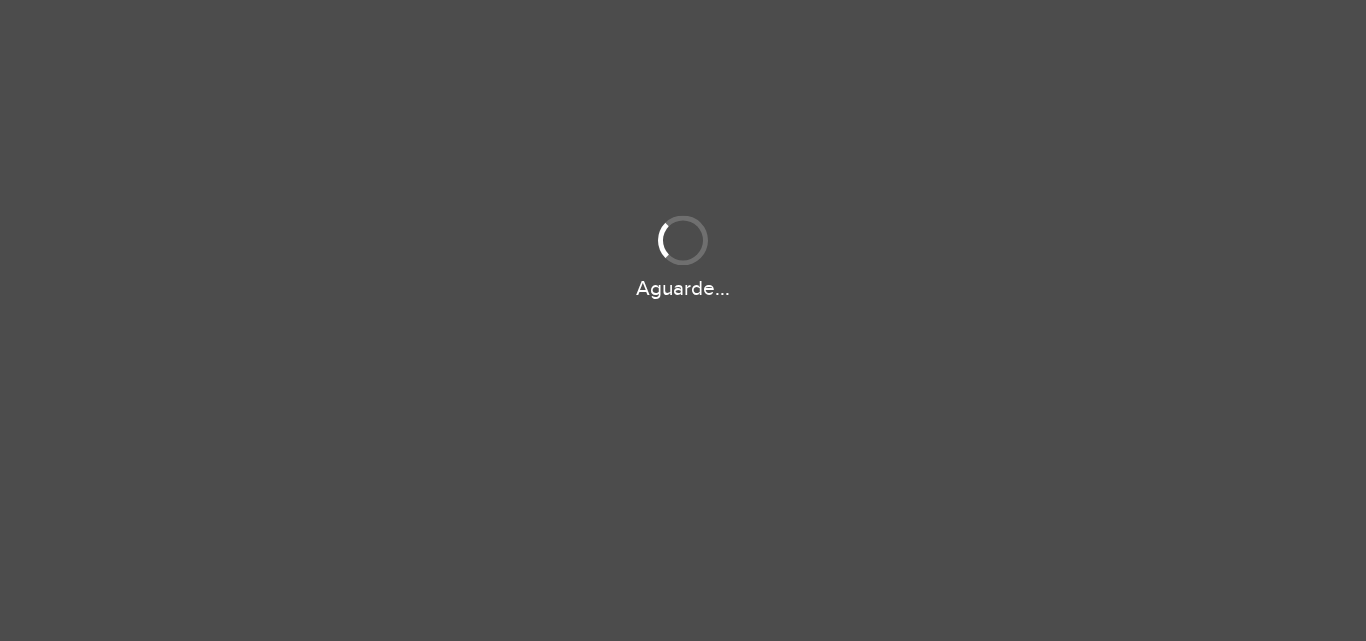 scroll, scrollTop: 0, scrollLeft: 0, axis: both 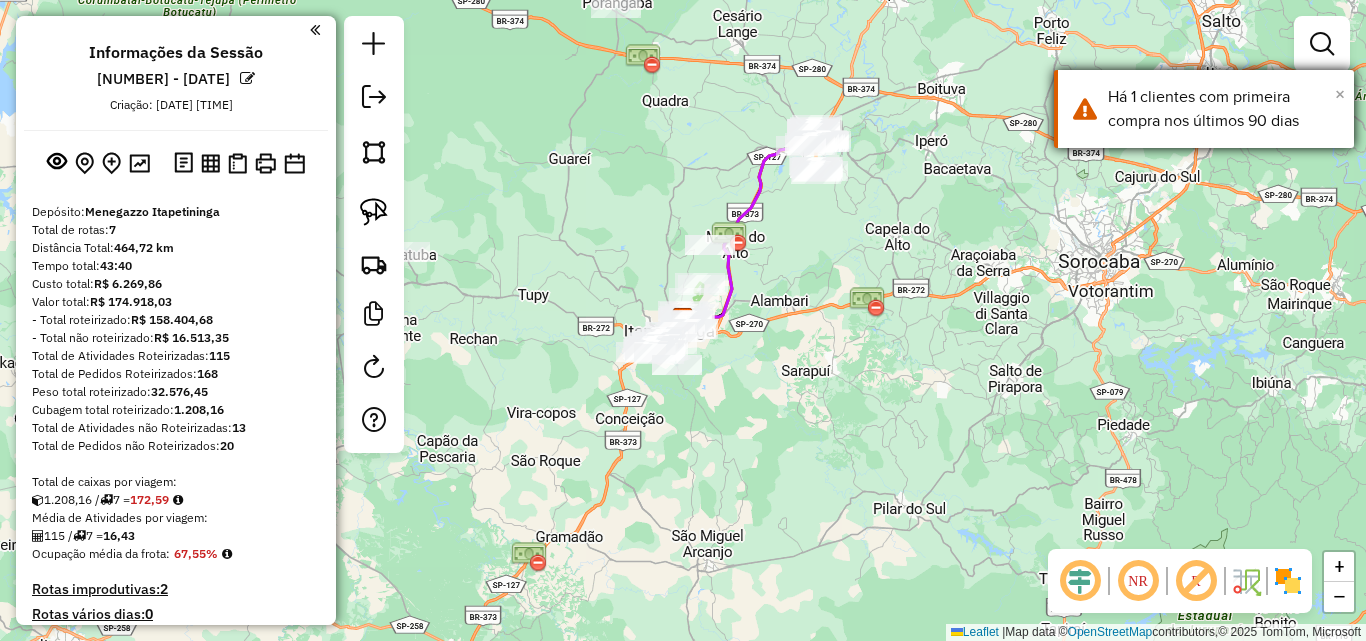click on "×" at bounding box center [1340, 94] 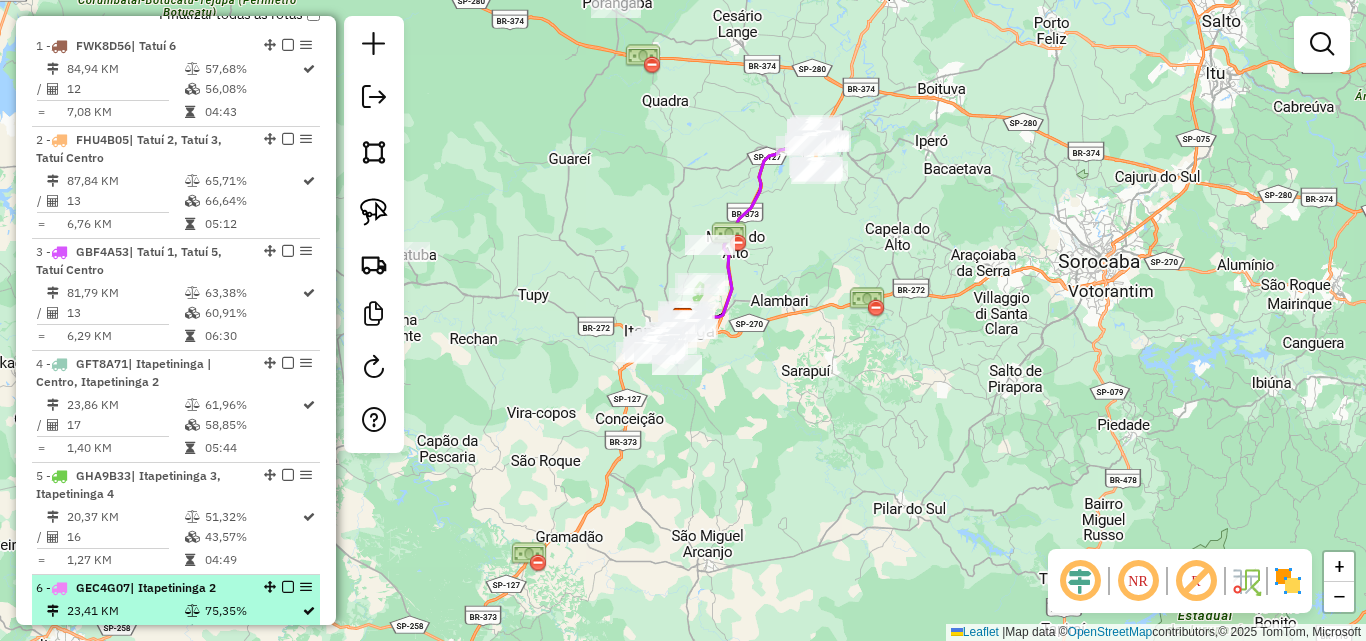 scroll, scrollTop: 1100, scrollLeft: 0, axis: vertical 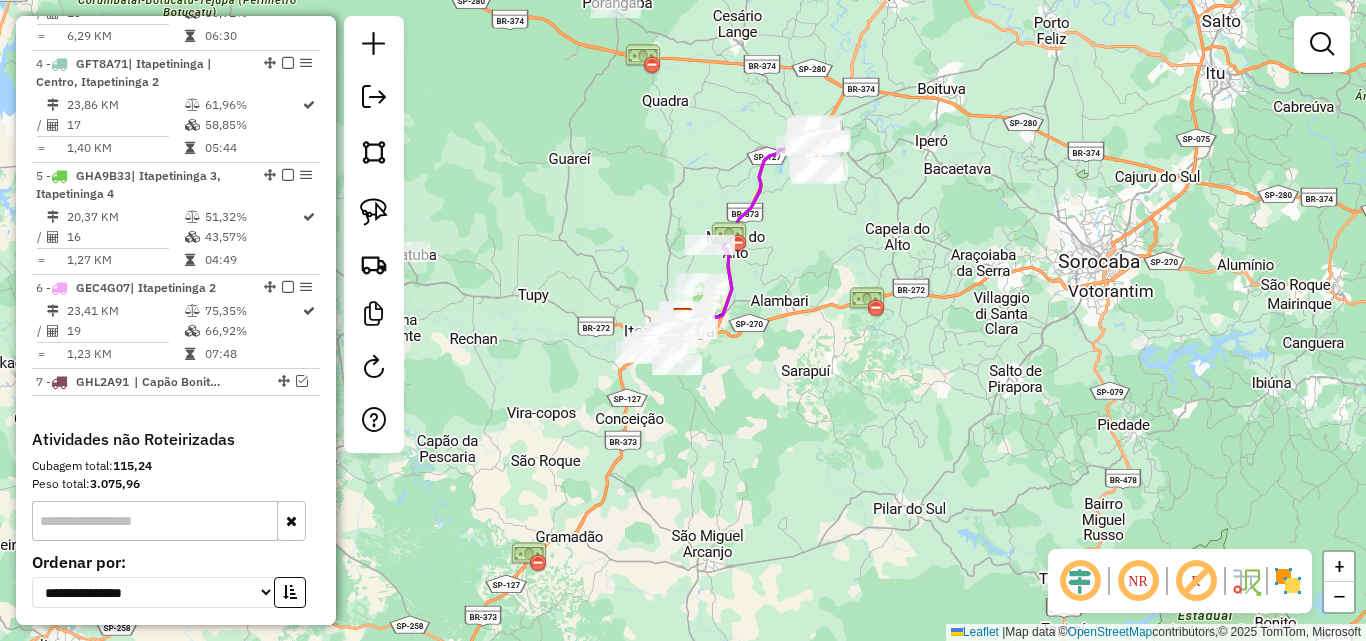 drag, startPoint x: 586, startPoint y: 162, endPoint x: 579, endPoint y: 185, distance: 24.04163 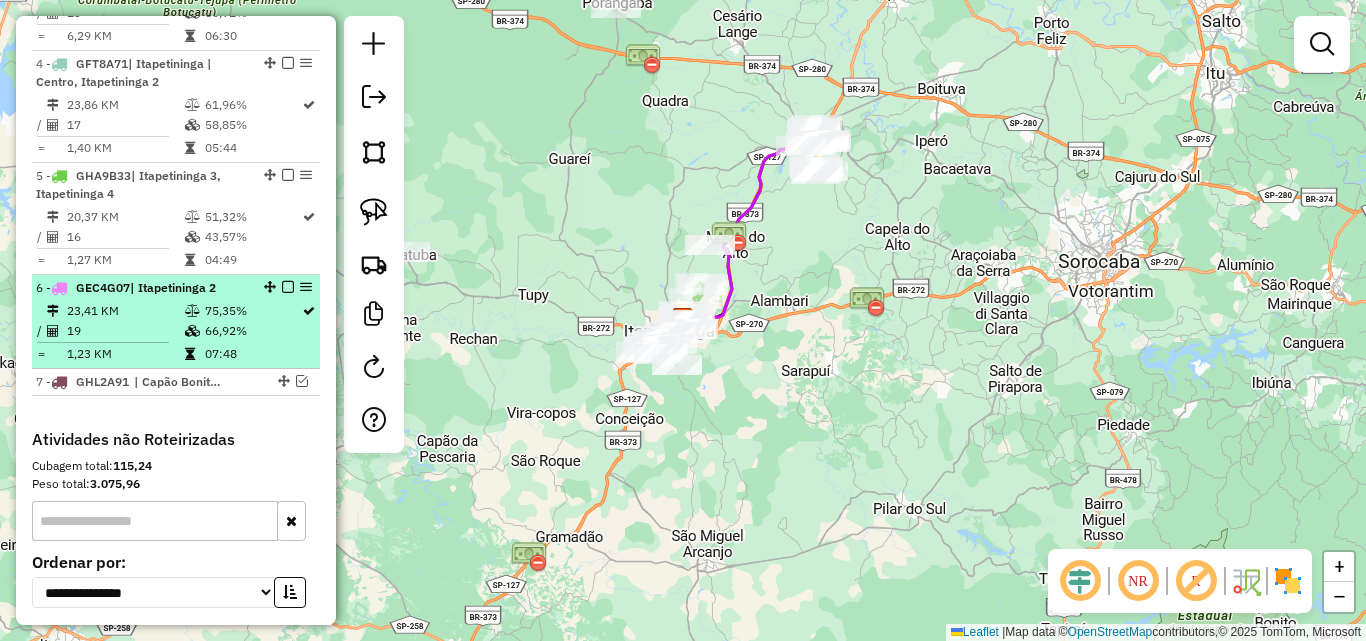 click on "23,41 KM" at bounding box center [125, 311] 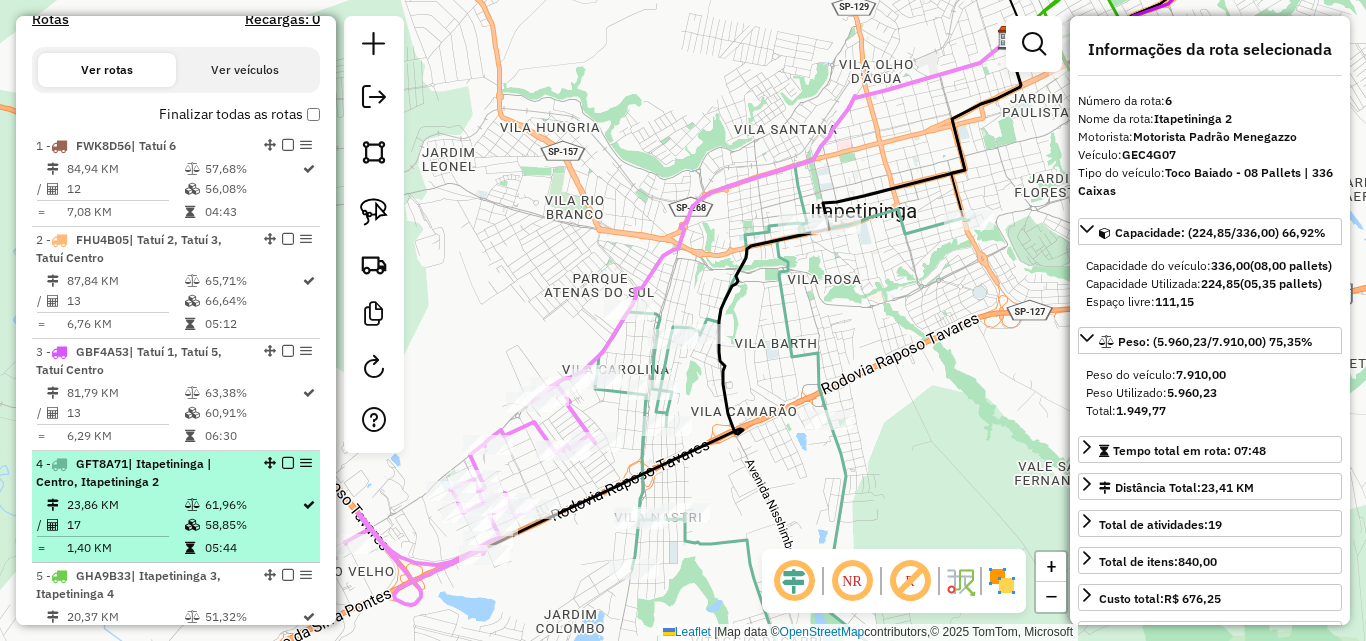 scroll, scrollTop: 600, scrollLeft: 0, axis: vertical 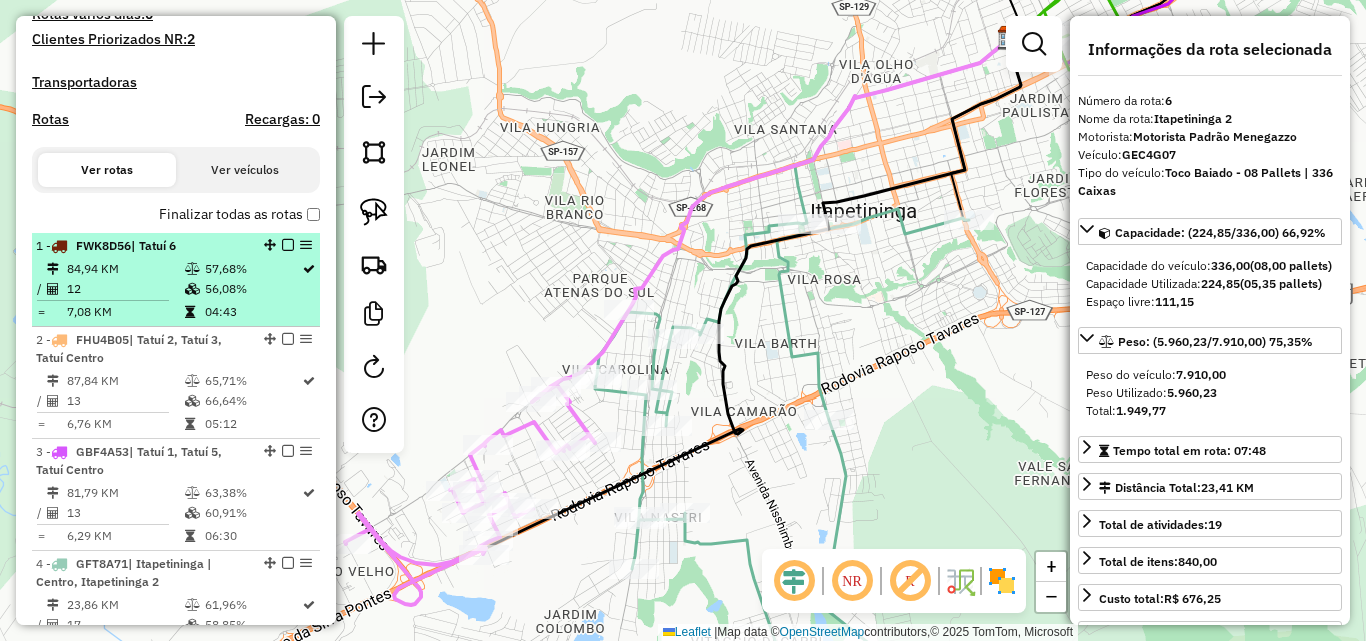 click on "1 -       FWK8D56   | Tatuí 6  84,94 KM   57,68%  /  12   56,08%     =  7,08 KM   04:43" at bounding box center (176, 280) 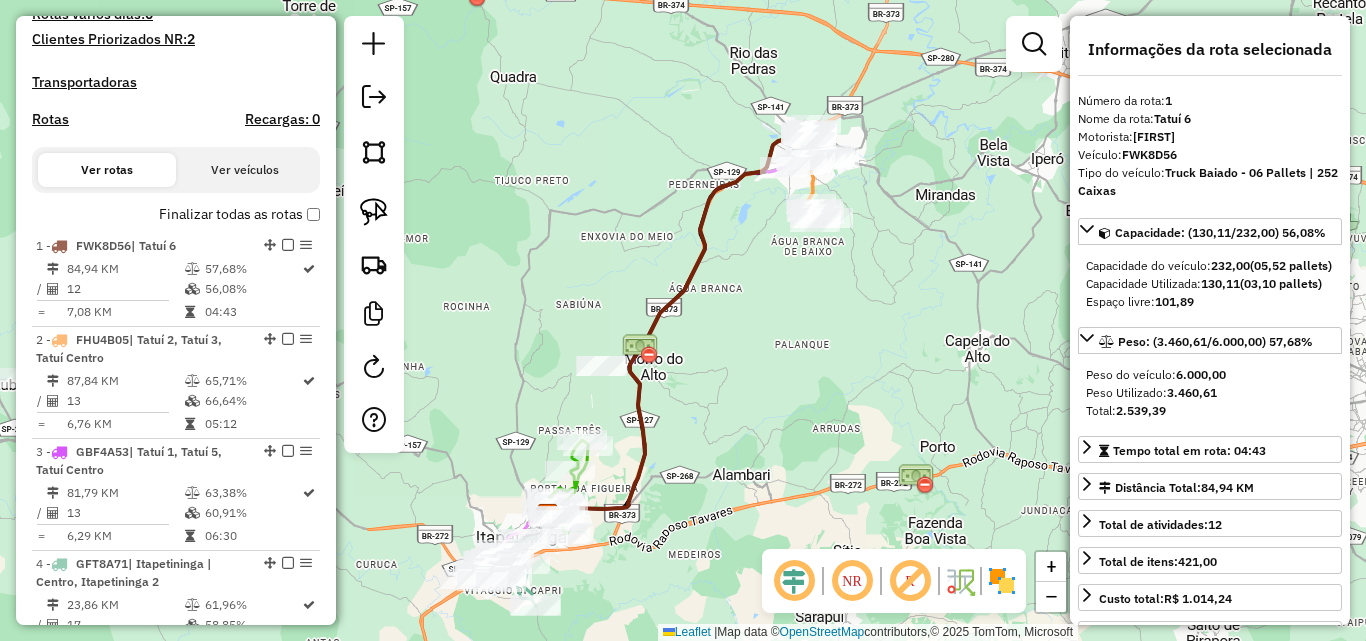 click on "Janela de atendimento Grade de atendimento Capacidade Transportadoras Veículos Cliente Pedidos  Rotas Selecione os dias de semana para filtrar as janelas de atendimento  Seg   Ter   Qua   Qui   Sex   Sáb   Dom  Informe o período da janela de atendimento: De: Até:  Filtrar exatamente a janela do cliente  Considerar janela de atendimento padrão  Selecione os dias de semana para filtrar as grades de atendimento  Seg   Ter   Qua   Qui   Sex   Sáb   Dom   Considerar clientes sem dia de atendimento cadastrado  Clientes fora do dia de atendimento selecionado Filtrar as atividades entre os valores definidos abaixo:  Peso mínimo:   Peso máximo:   Cubagem mínima:   Cubagem máxima:   De:   Até:  Filtrar as atividades entre o tempo de atendimento definido abaixo:  De:   Até:   Considerar capacidade total dos clientes não roteirizados Transportadora: Selecione um ou mais itens Tipo de veículo: Selecione um ou mais itens Veículo: Selecione um ou mais itens Motorista: Selecione um ou mais itens Nome: Rótulo:" 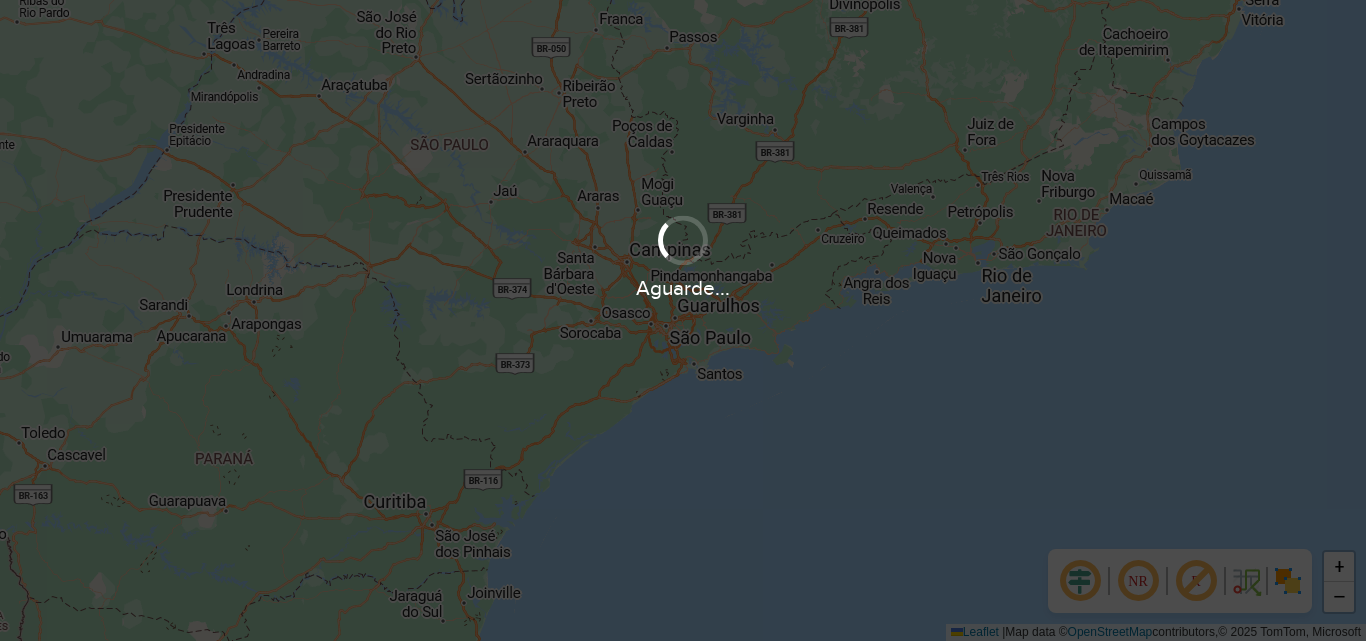 scroll, scrollTop: 0, scrollLeft: 0, axis: both 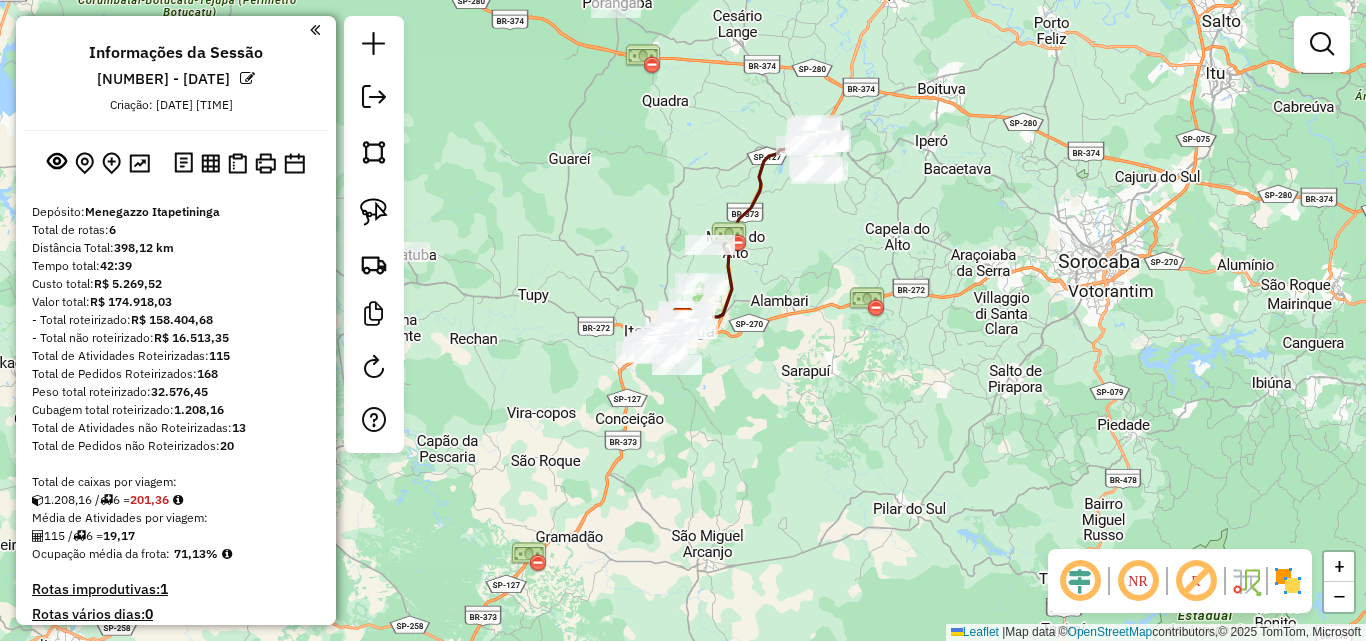 click on "Janela de atendimento Grade de atendimento Capacidade Transportadoras Veículos Cliente Pedidos  Rotas Selecione os dias de semana para filtrar as janelas de atendimento  Seg   Ter   Qua   Qui   Sex   Sáb   Dom  Informe o período da janela de atendimento: De: Até:  Filtrar exatamente a janela do cliente  Considerar janela de atendimento padrão  Selecione os dias de semana para filtrar as grades de atendimento  Seg   Ter   Qua   Qui   Sex   Sáb   Dom   Considerar clientes sem dia de atendimento cadastrado  Clientes fora do dia de atendimento selecionado Filtrar as atividades entre os valores definidos abaixo:  Peso mínimo:   Peso máximo:   Cubagem mínima:   Cubagem máxima:   De:   Até:  Filtrar as atividades entre o tempo de atendimento definido abaixo:  De:   Até:   Considerar capacidade total dos clientes não roteirizados Transportadora: Selecione um ou mais itens Tipo de veículo: Selecione um ou mais itens Veículo: Selecione um ou mais itens Motorista: Selecione um ou mais itens Nome: Rótulo:" 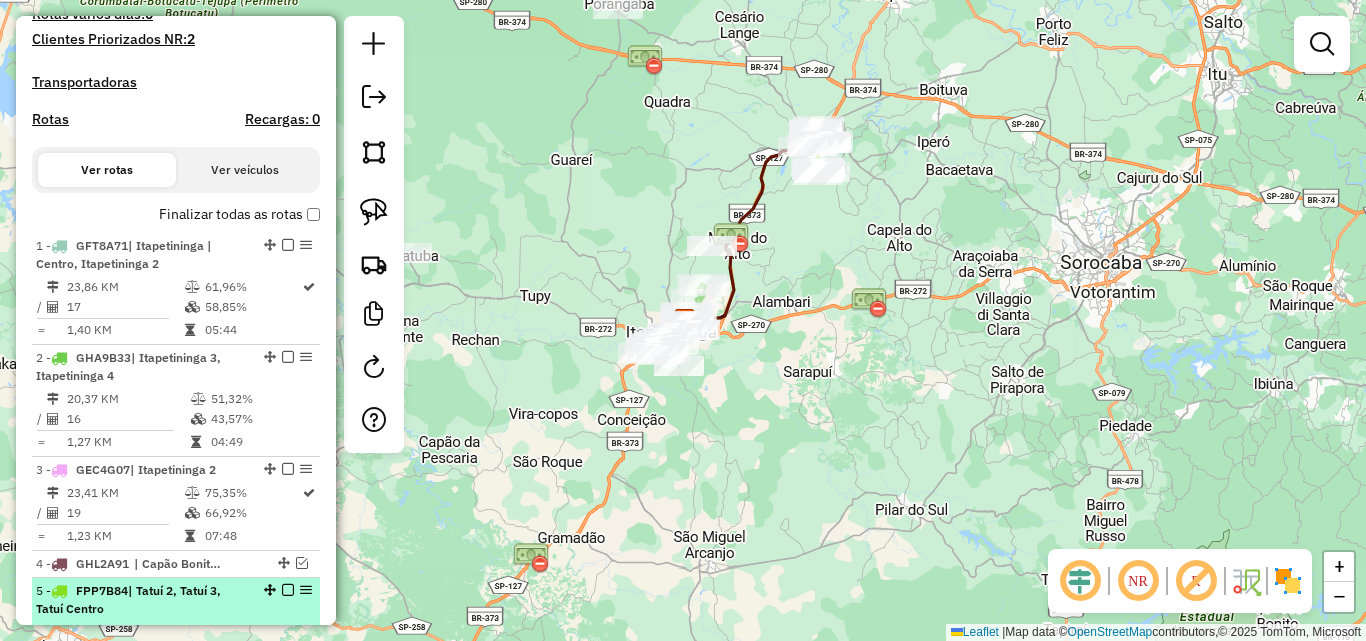 scroll, scrollTop: 800, scrollLeft: 0, axis: vertical 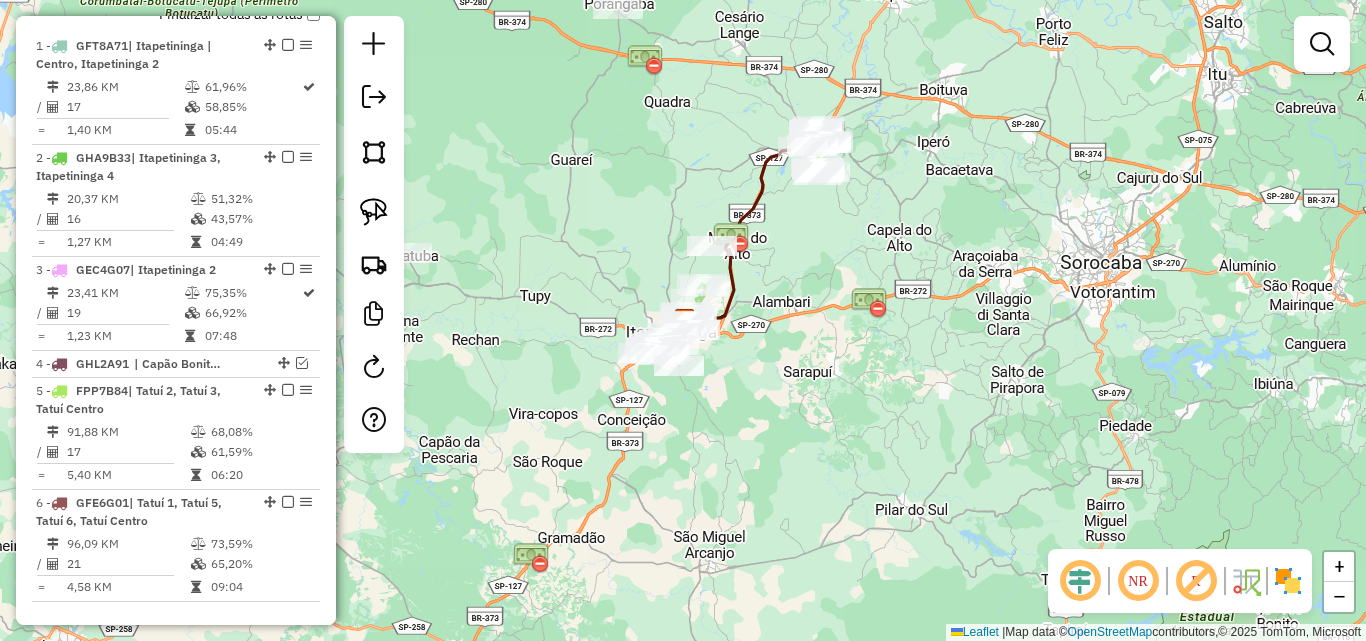 click on "Janela de atendimento Grade de atendimento Capacidade Transportadoras Veículos Cliente Pedidos  Rotas Selecione os dias de semana para filtrar as janelas de atendimento  Seg   Ter   Qua   Qui   Sex   Sáb   Dom  Informe o período da janela de atendimento: De: Até:  Filtrar exatamente a janela do cliente  Considerar janela de atendimento padrão  Selecione os dias de semana para filtrar as grades de atendimento  Seg   Ter   Qua   Qui   Sex   Sáb   Dom   Considerar clientes sem dia de atendimento cadastrado  Clientes fora do dia de atendimento selecionado Filtrar as atividades entre os valores definidos abaixo:  Peso mínimo:   Peso máximo:   Cubagem mínima:   Cubagem máxima:   De:   Até:  Filtrar as atividades entre o tempo de atendimento definido abaixo:  De:   Até:   Considerar capacidade total dos clientes não roteirizados Transportadora: Selecione um ou mais itens Tipo de veículo: Selecione um ou mais itens Veículo: Selecione um ou mais itens Motorista: Selecione um ou mais itens Nome: Rótulo:" 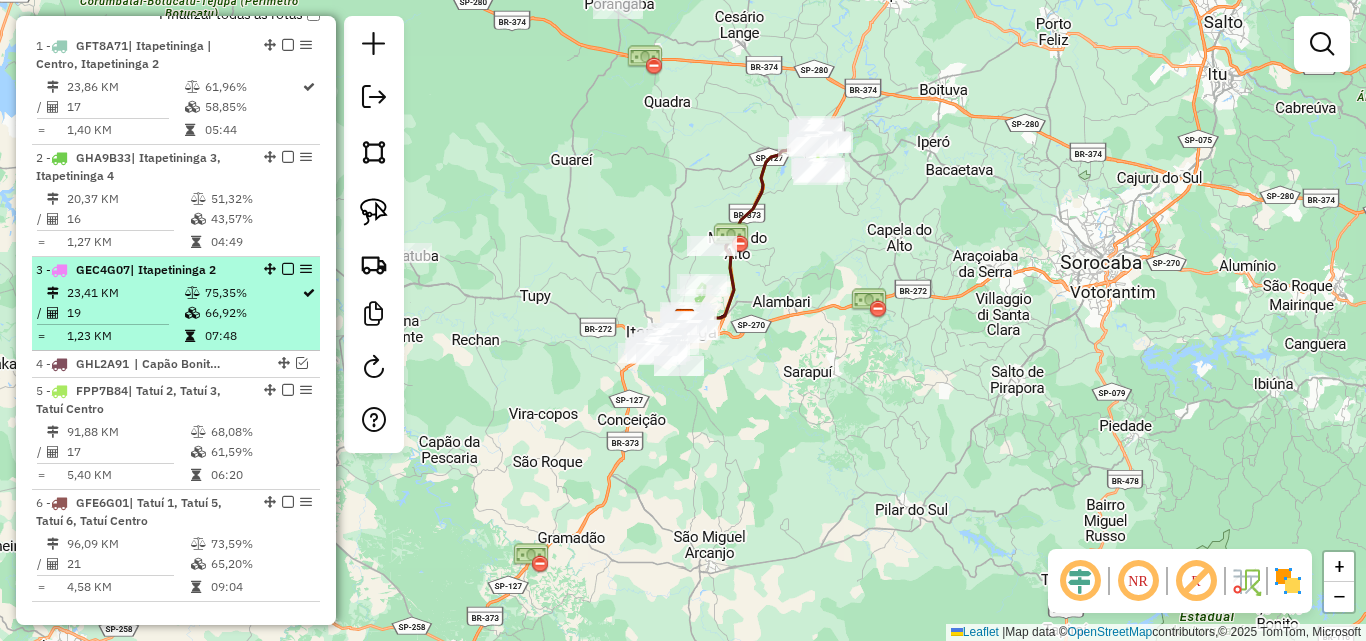 scroll, scrollTop: 900, scrollLeft: 0, axis: vertical 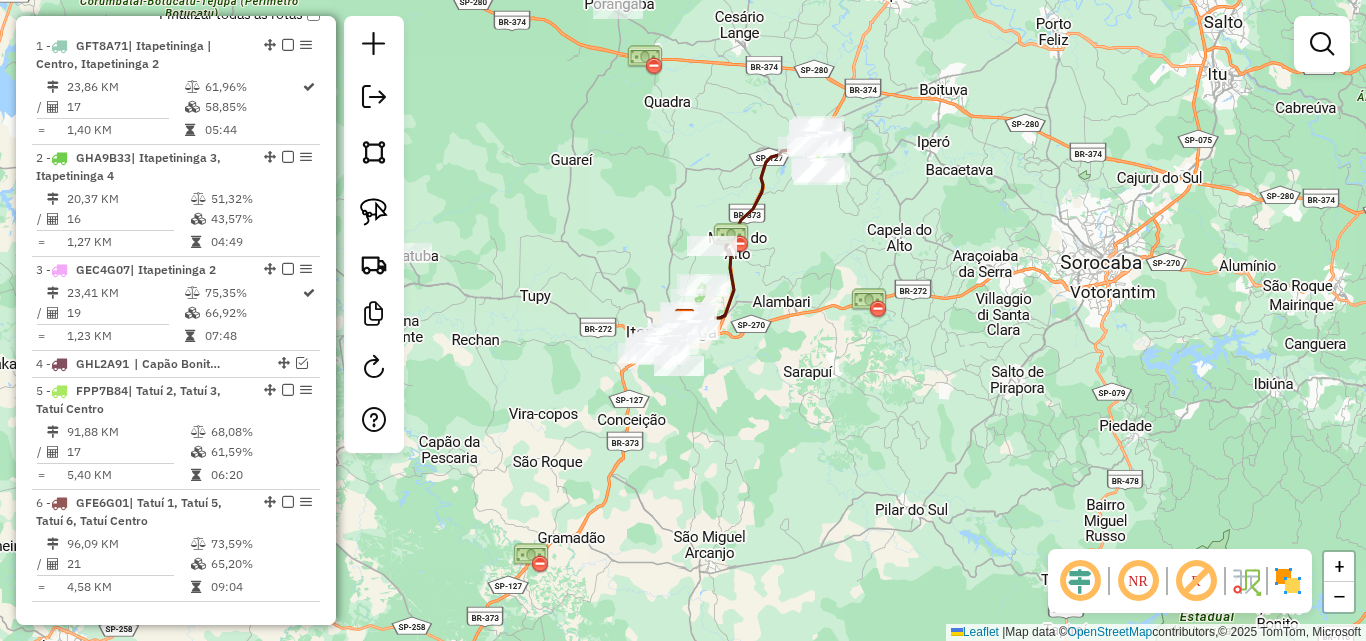 click on "Janela de atendimento Grade de atendimento Capacidade Transportadoras Veículos Cliente Pedidos  Rotas Selecione os dias de semana para filtrar as janelas de atendimento  Seg   Ter   Qua   Qui   Sex   Sáb   Dom  Informe o período da janela de atendimento: De: Até:  Filtrar exatamente a janela do cliente  Considerar janela de atendimento padrão  Selecione os dias de semana para filtrar as grades de atendimento  Seg   Ter   Qua   Qui   Sex   Sáb   Dom   Considerar clientes sem dia de atendimento cadastrado  Clientes fora do dia de atendimento selecionado Filtrar as atividades entre os valores definidos abaixo:  Peso mínimo:   Peso máximo:   Cubagem mínima:   Cubagem máxima:   De:   Até:  Filtrar as atividades entre o tempo de atendimento definido abaixo:  De:   Até:   Considerar capacidade total dos clientes não roteirizados Transportadora: Selecione um ou mais itens Tipo de veículo: Selecione um ou mais itens Veículo: Selecione um ou mais itens Motorista: Selecione um ou mais itens Nome: Rótulo:" 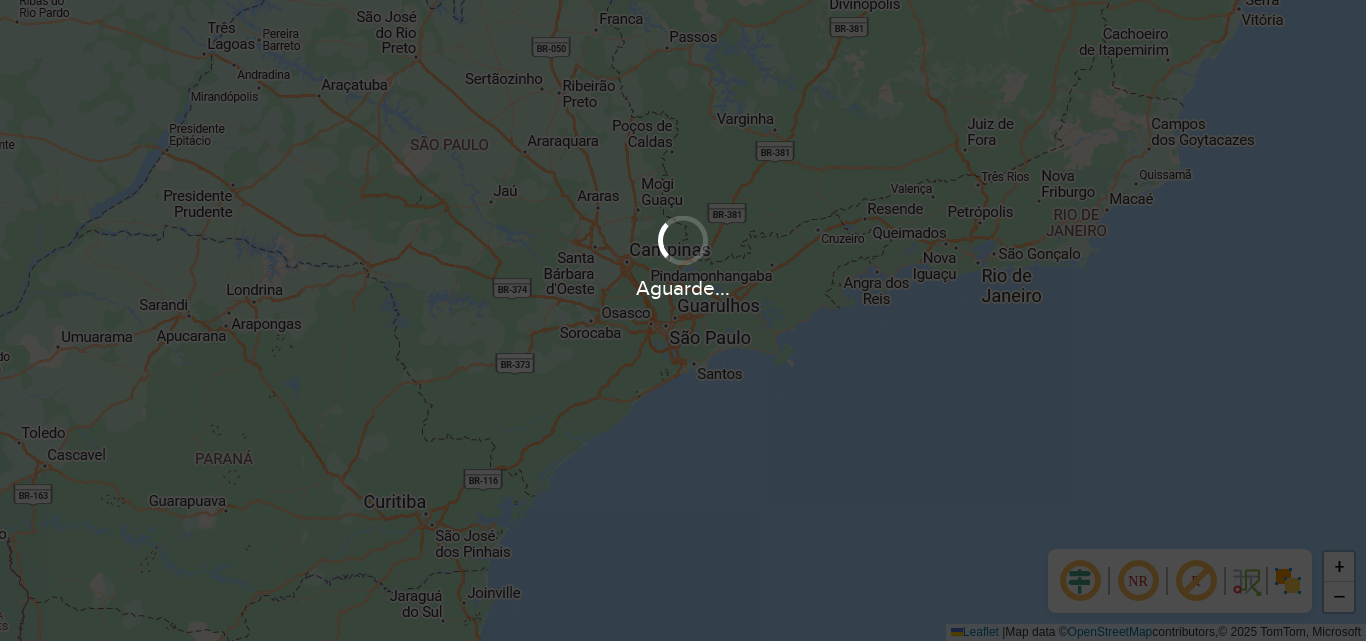 scroll, scrollTop: 0, scrollLeft: 0, axis: both 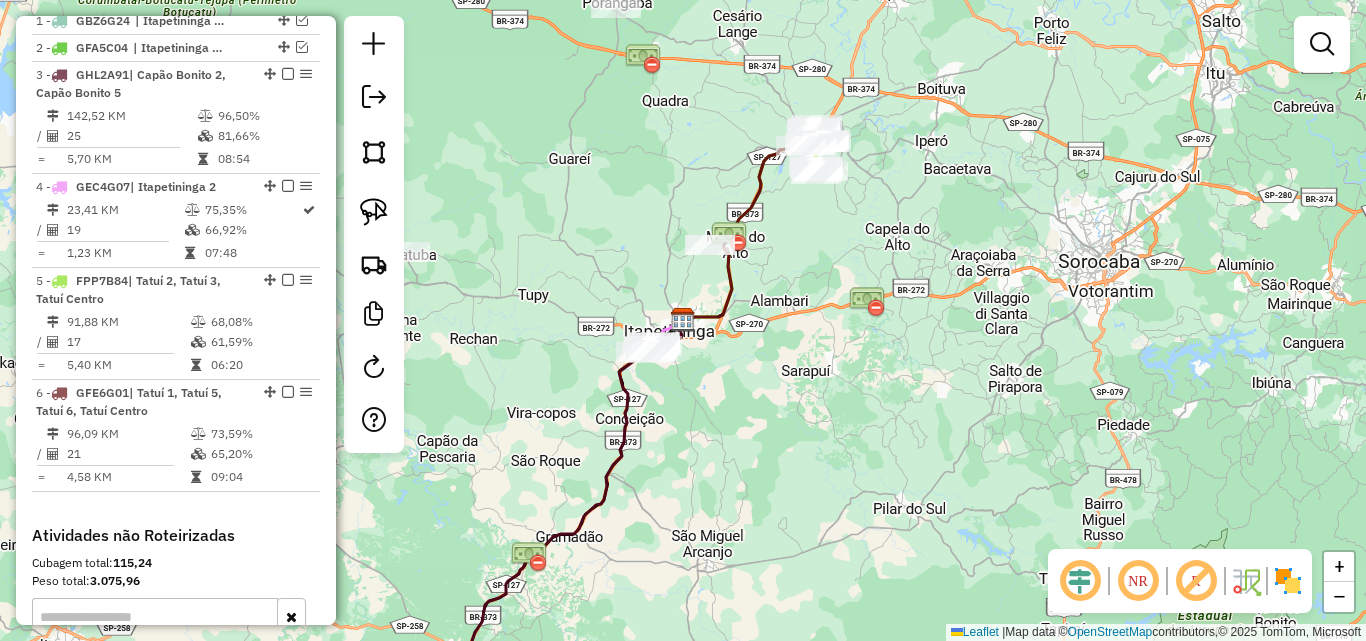click on "Janela de atendimento Grade de atendimento Capacidade Transportadoras Veículos Cliente Pedidos  Rotas Selecione os dias de semana para filtrar as janelas de atendimento  Seg   Ter   Qua   Qui   Sex   Sáb   Dom  Informe o período da janela de atendimento: De: Até:  Filtrar exatamente a janela do cliente  Considerar janela de atendimento padrão  Selecione os dias de semana para filtrar as grades de atendimento  Seg   Ter   Qua   Qui   Sex   Sáb   Dom   Considerar clientes sem dia de atendimento cadastrado  Clientes fora do dia de atendimento selecionado Filtrar as atividades entre os valores definidos abaixo:  Peso mínimo:   Peso máximo:   Cubagem mínima:   Cubagem máxima:   De:   Até:  Filtrar as atividades entre o tempo de atendimento definido abaixo:  De:   Até:   Considerar capacidade total dos clientes não roteirizados Transportadora: Selecione um ou mais itens Tipo de veículo: Selecione um ou mais itens Veículo: Selecione um ou mais itens Motorista: Selecione um ou mais itens Nome: Rótulo:" 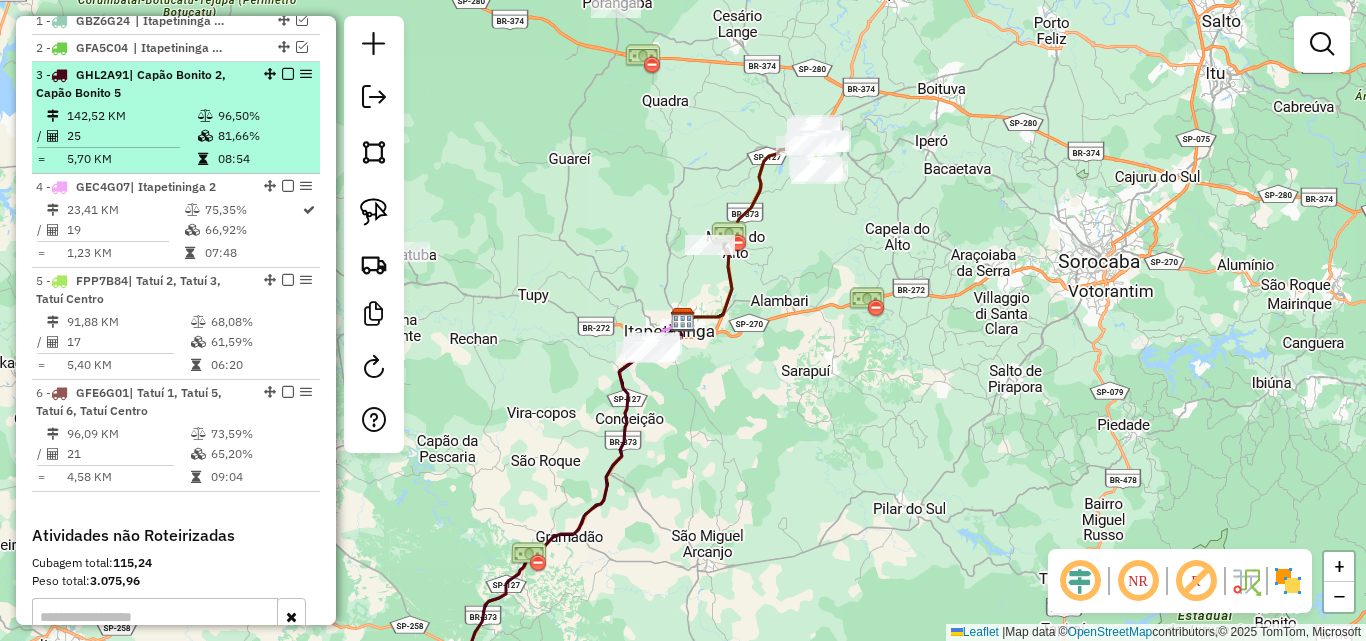 scroll, scrollTop: 700, scrollLeft: 0, axis: vertical 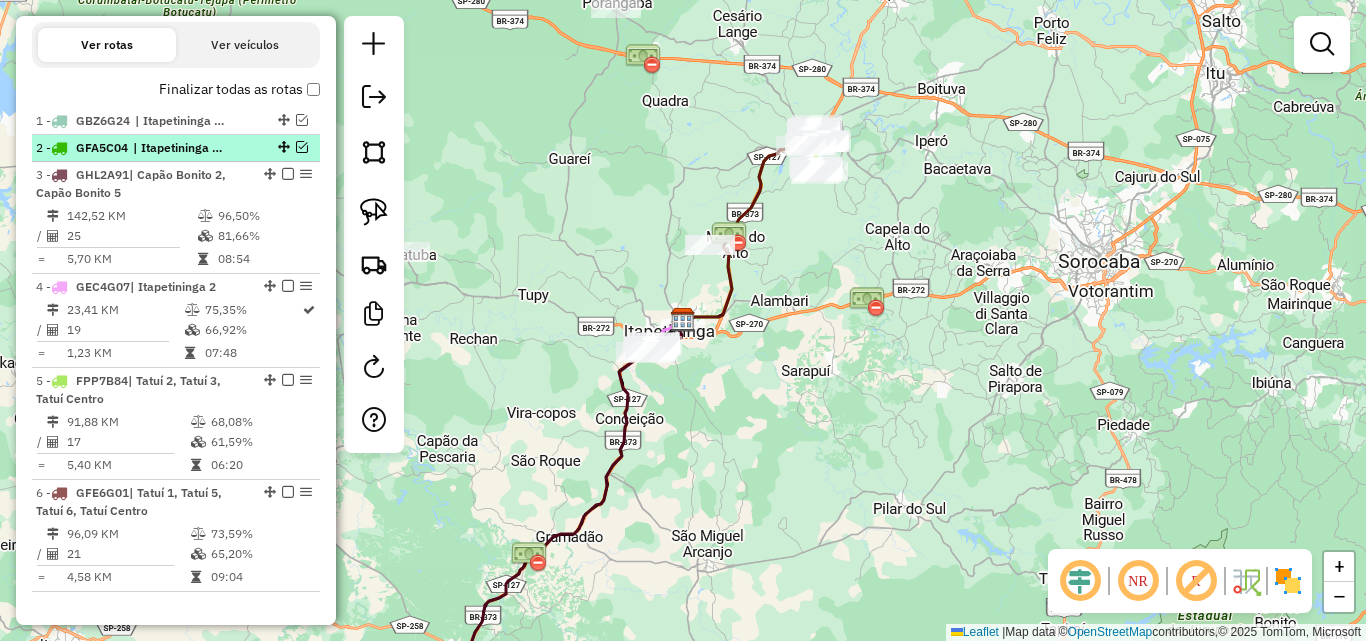 click at bounding box center [302, 147] 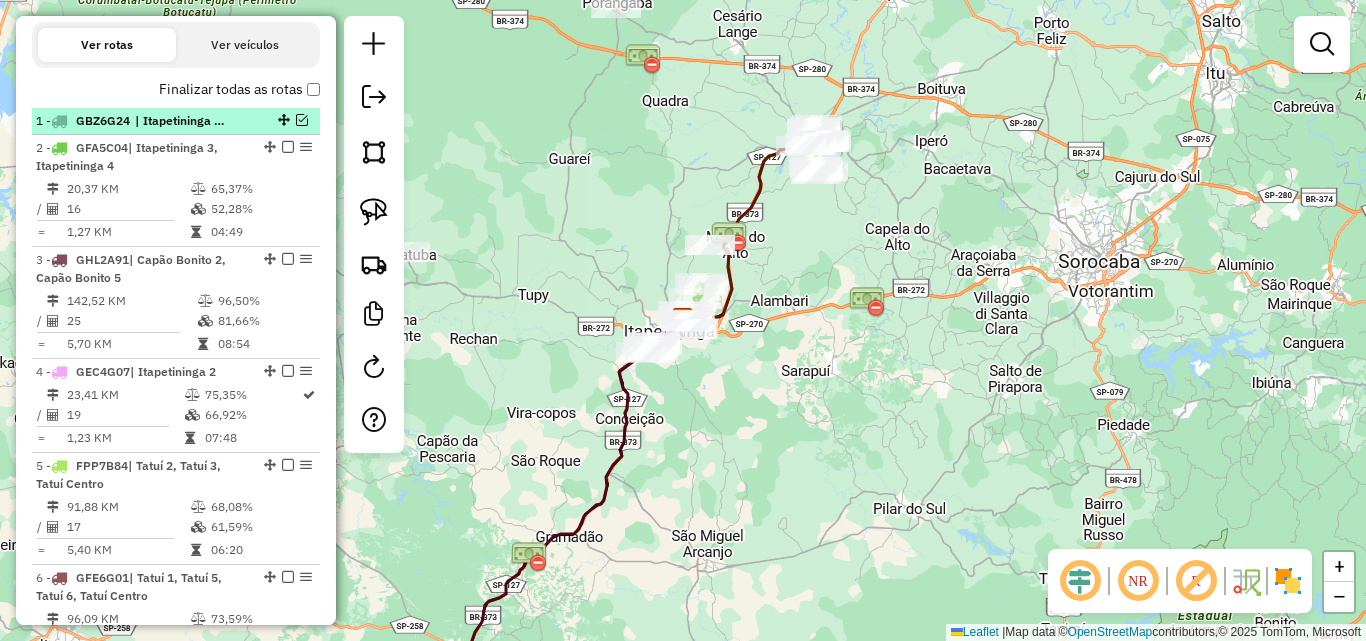 click at bounding box center [302, 120] 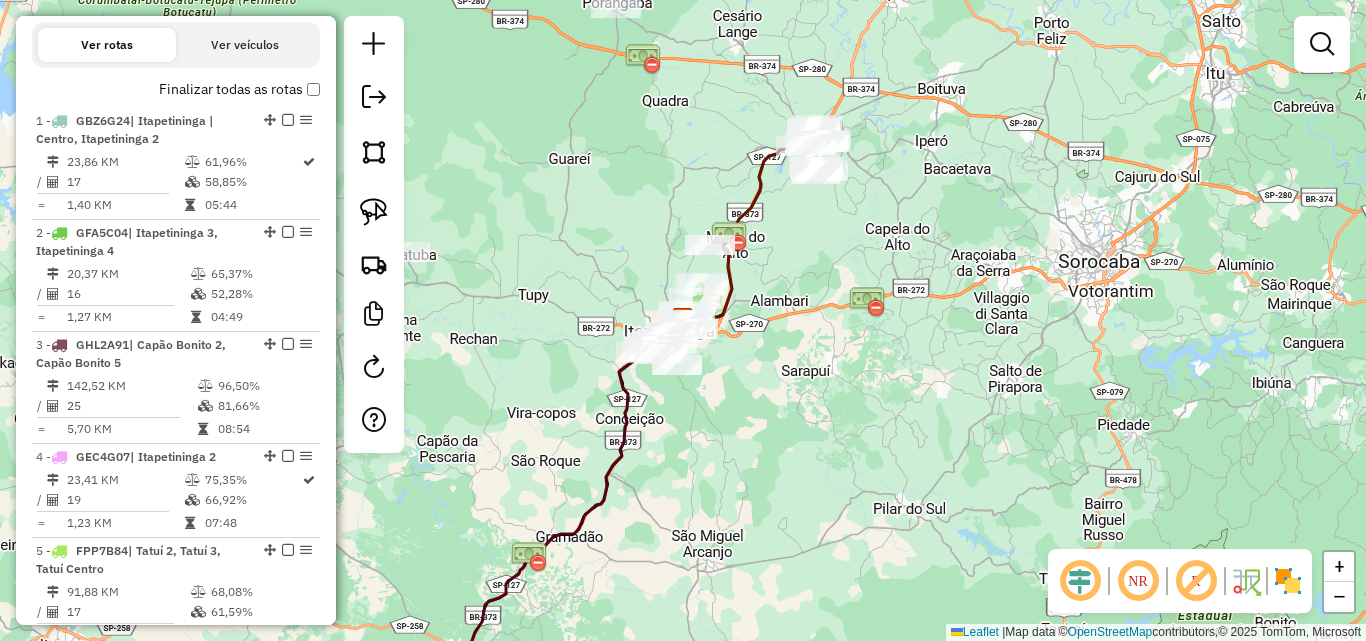 click on "Janela de atendimento Grade de atendimento Capacidade Transportadoras Veículos Cliente Pedidos  Rotas Selecione os dias de semana para filtrar as janelas de atendimento  Seg   Ter   Qua   Qui   Sex   Sáb   Dom  Informe o período da janela de atendimento: De: Até:  Filtrar exatamente a janela do cliente  Considerar janela de atendimento padrão  Selecione os dias de semana para filtrar as grades de atendimento  Seg   Ter   Qua   Qui   Sex   Sáb   Dom   Considerar clientes sem dia de atendimento cadastrado  Clientes fora do dia de atendimento selecionado Filtrar as atividades entre os valores definidos abaixo:  Peso mínimo:   Peso máximo:   Cubagem mínima:   Cubagem máxima:   De:   Até:  Filtrar as atividades entre o tempo de atendimento definido abaixo:  De:   Até:   Considerar capacidade total dos clientes não roteirizados Transportadora: Selecione um ou mais itens Tipo de veículo: Selecione um ou mais itens Veículo: Selecione um ou mais itens Motorista: Selecione um ou mais itens Nome: Rótulo:" 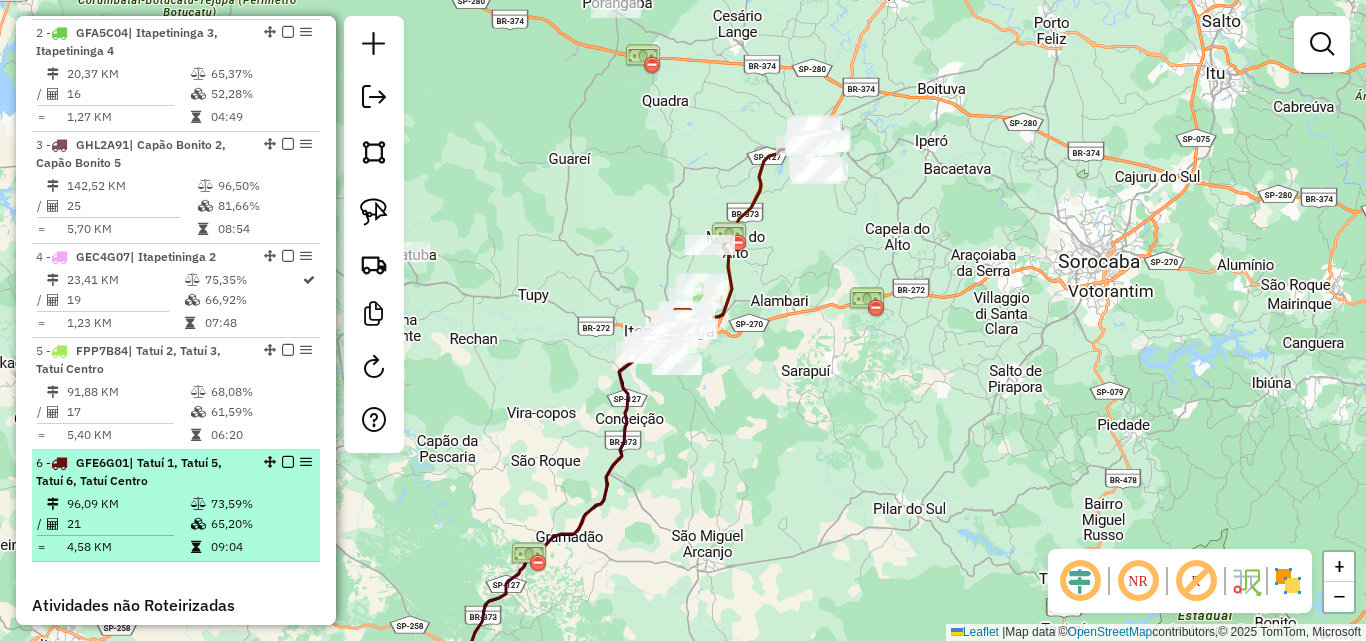 scroll, scrollTop: 1000, scrollLeft: 0, axis: vertical 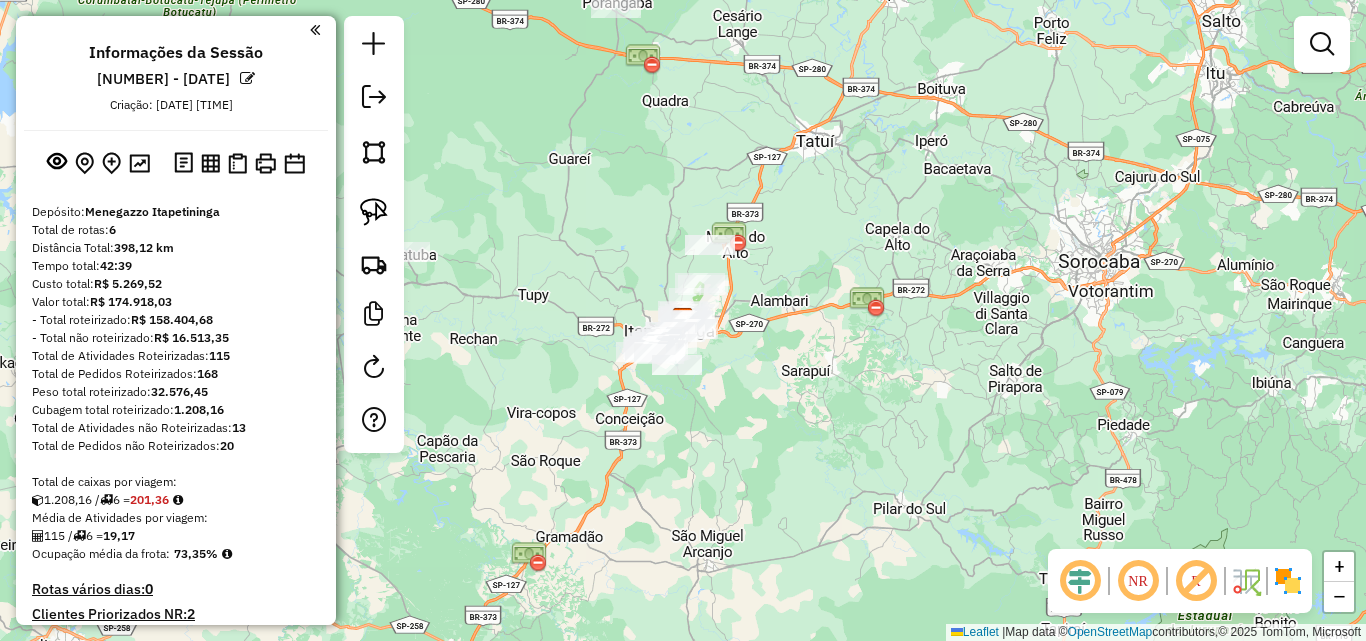 click on "115 /   6 =  19,17" at bounding box center [176, 536] 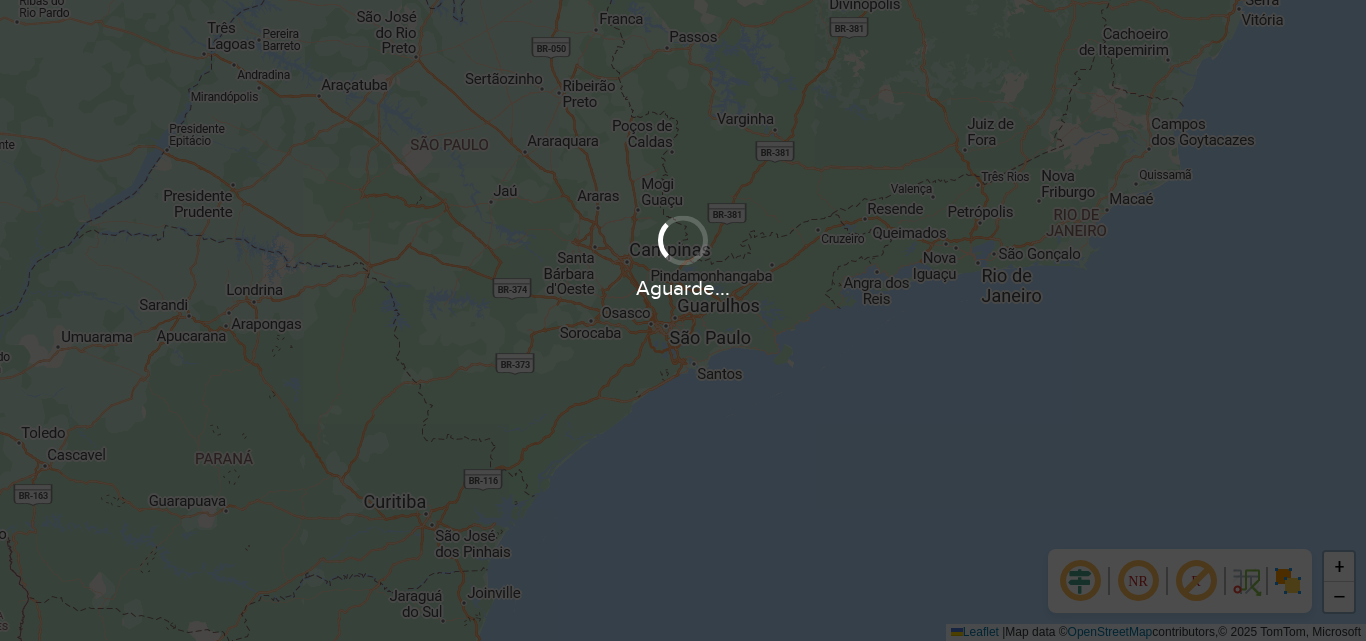 scroll, scrollTop: 0, scrollLeft: 0, axis: both 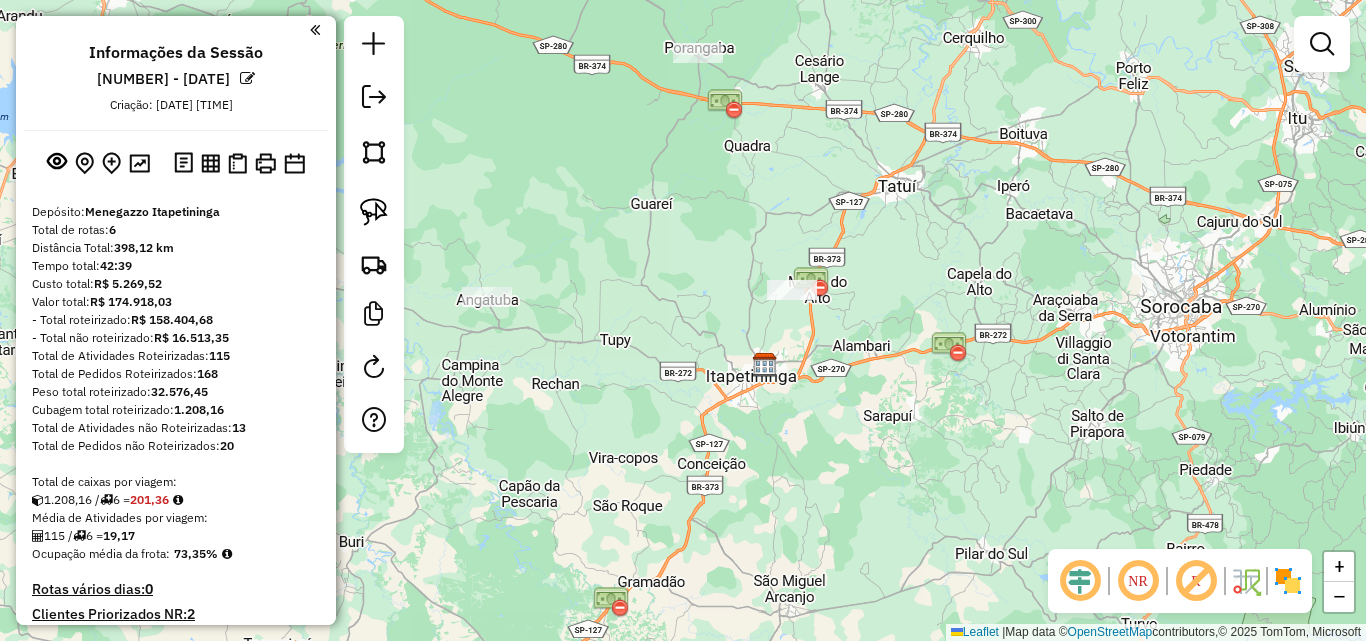 drag, startPoint x: 606, startPoint y: 263, endPoint x: 718, endPoint y: 289, distance: 114.97826 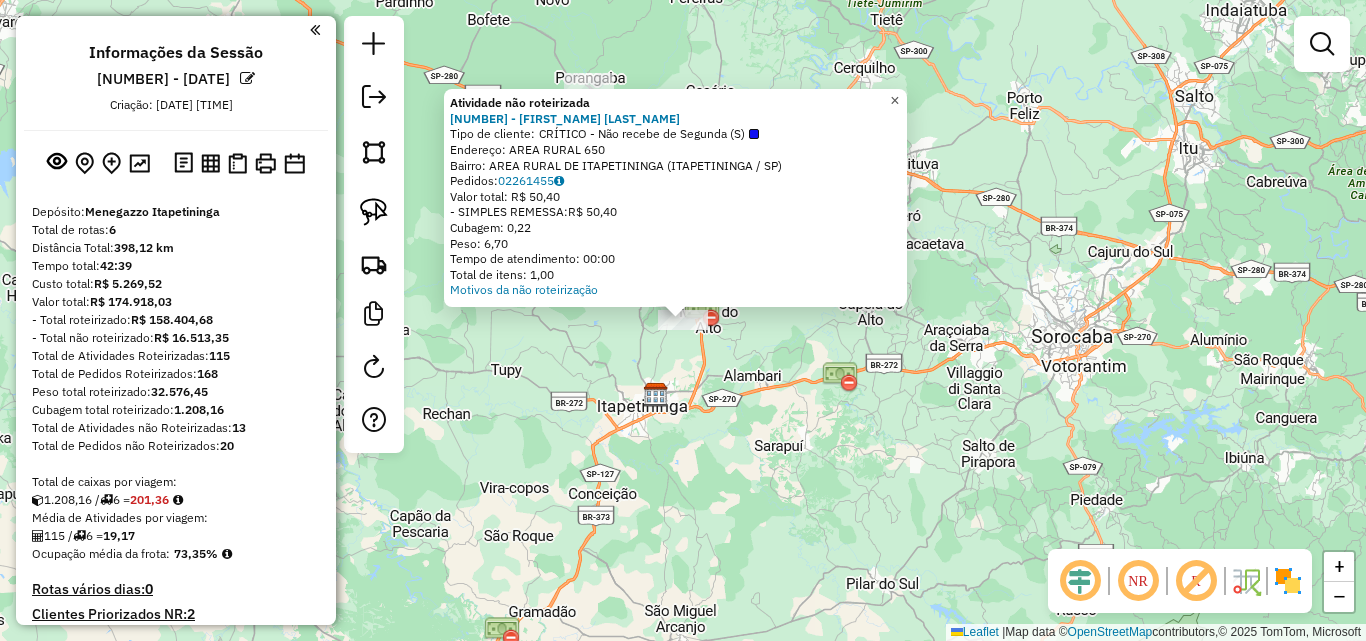 click on "×" 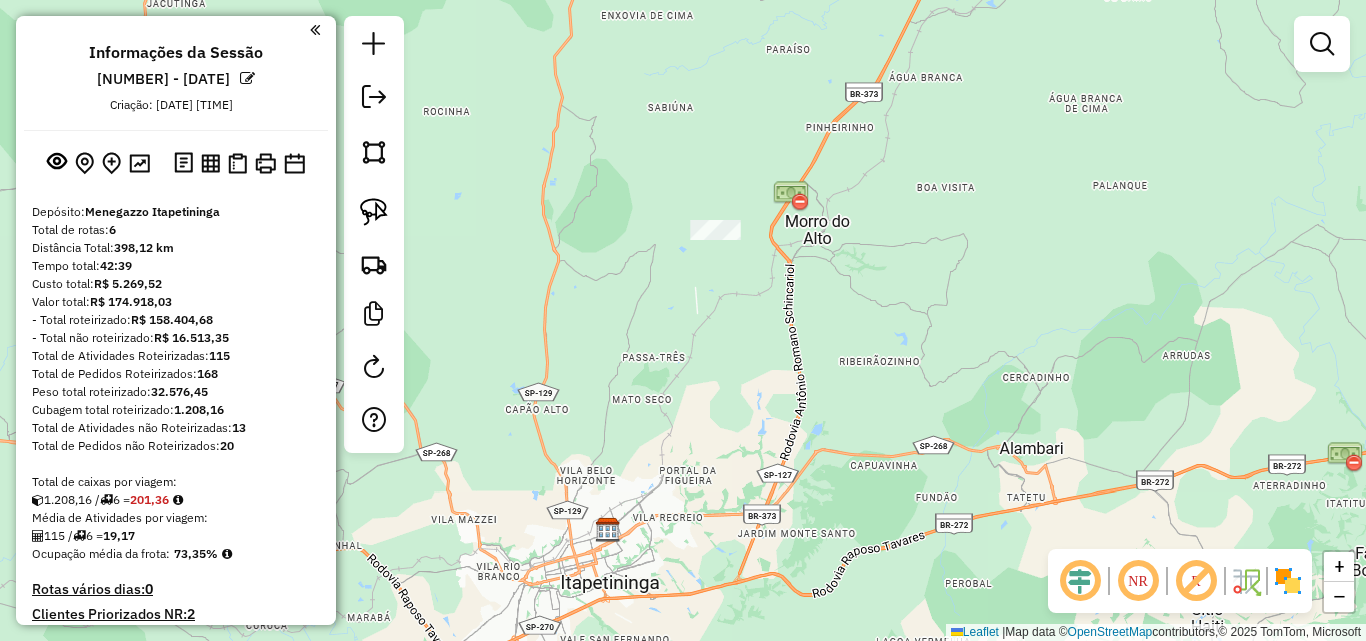 drag, startPoint x: 639, startPoint y: 279, endPoint x: 734, endPoint y: 279, distance: 95 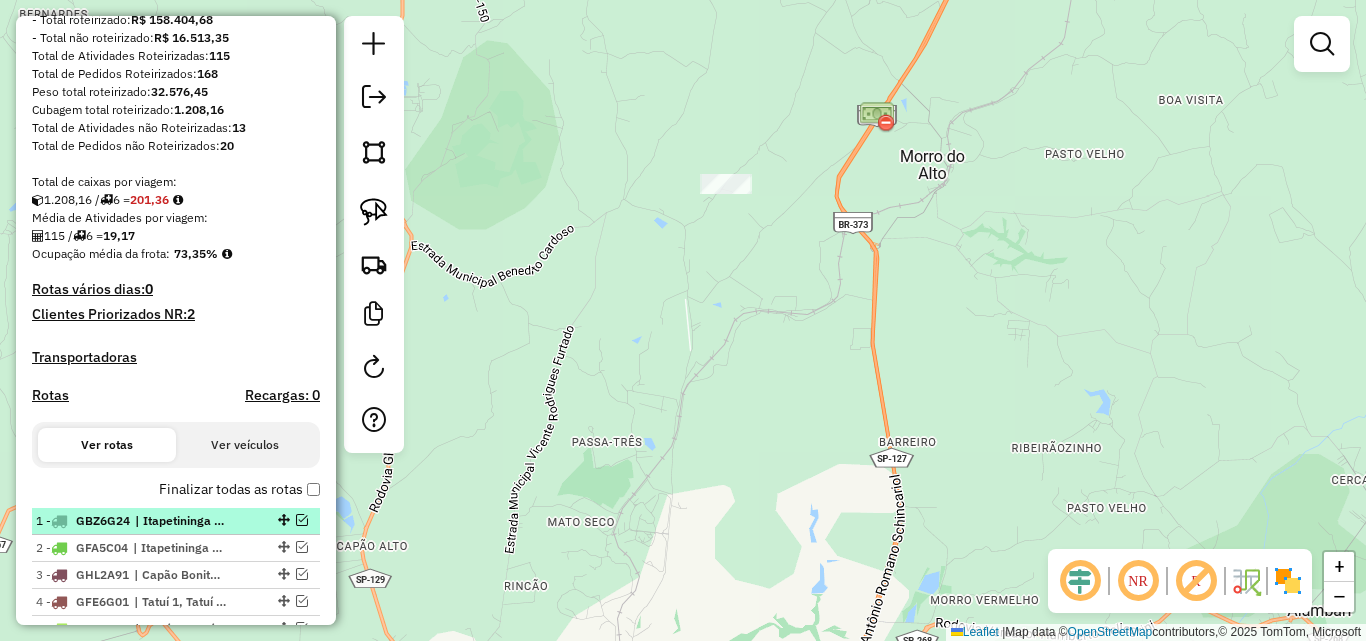 scroll, scrollTop: 400, scrollLeft: 0, axis: vertical 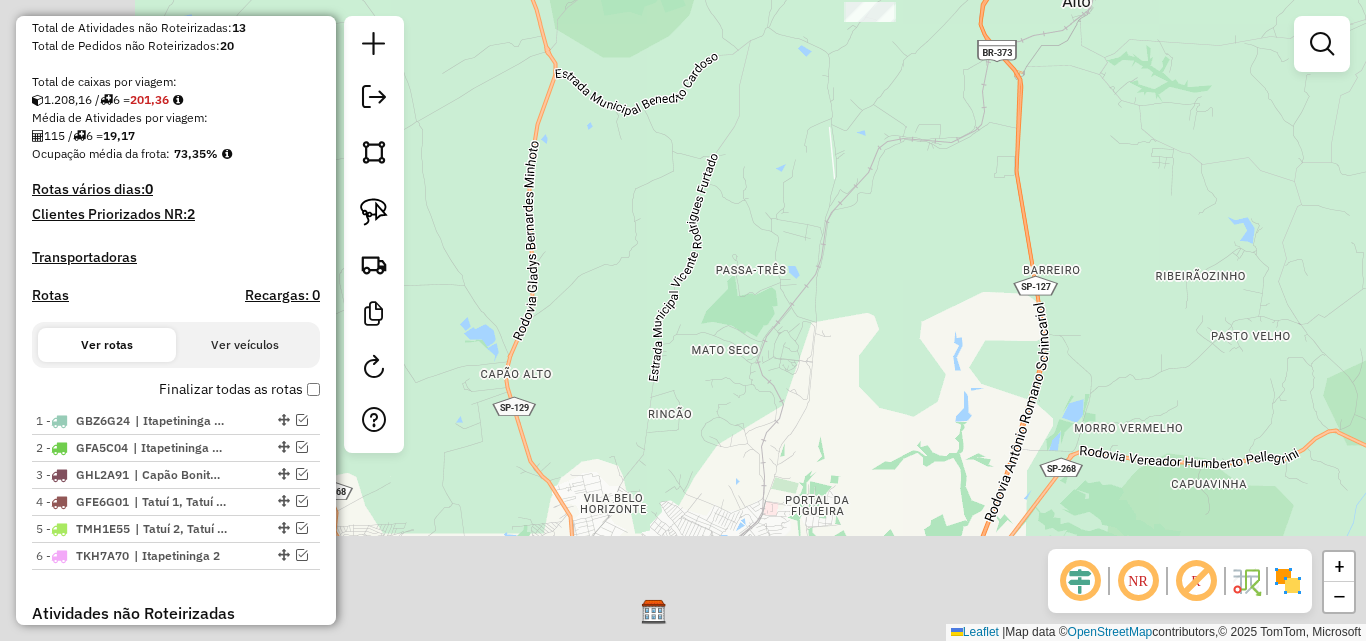 drag, startPoint x: 833, startPoint y: 385, endPoint x: 1038, endPoint y: 131, distance: 326.4062 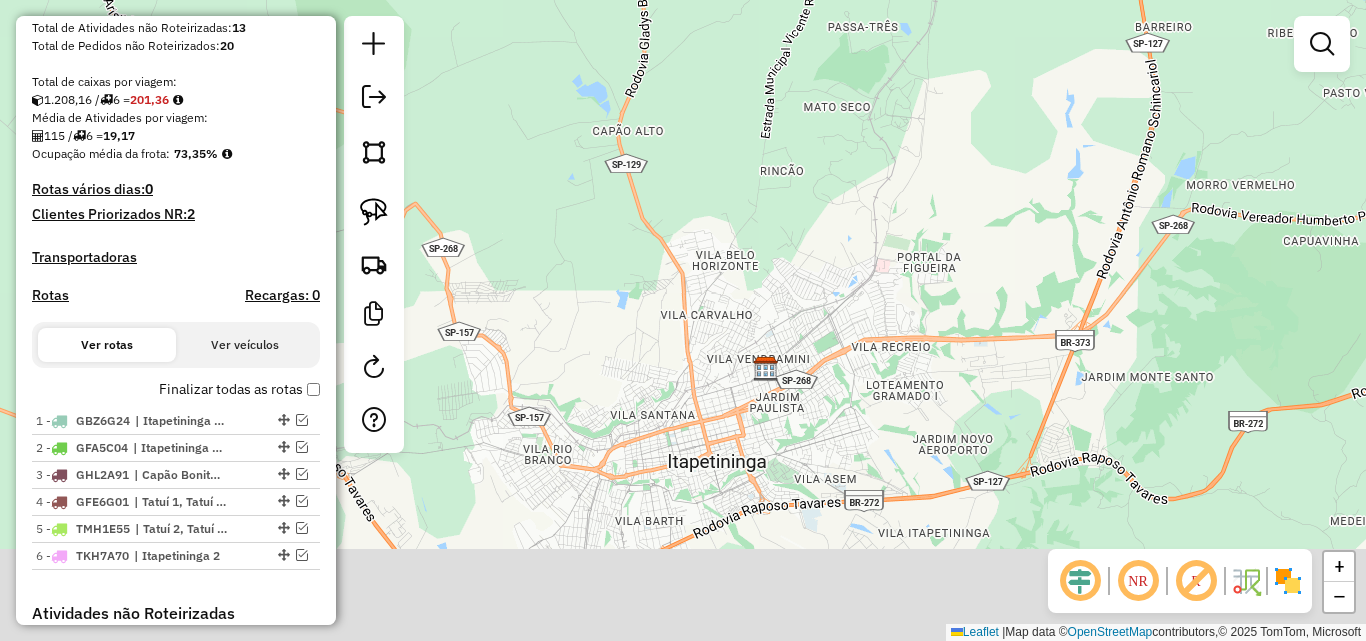 drag, startPoint x: 779, startPoint y: 427, endPoint x: 826, endPoint y: 264, distance: 169.6408 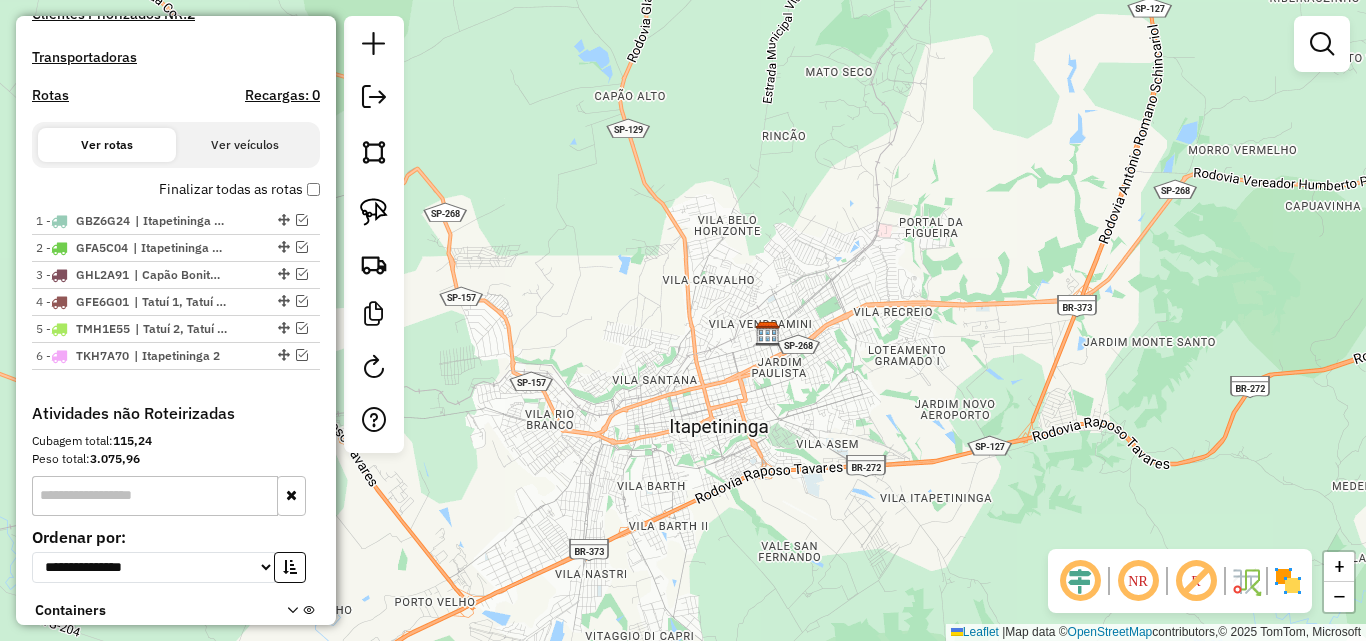 scroll, scrollTop: 700, scrollLeft: 0, axis: vertical 